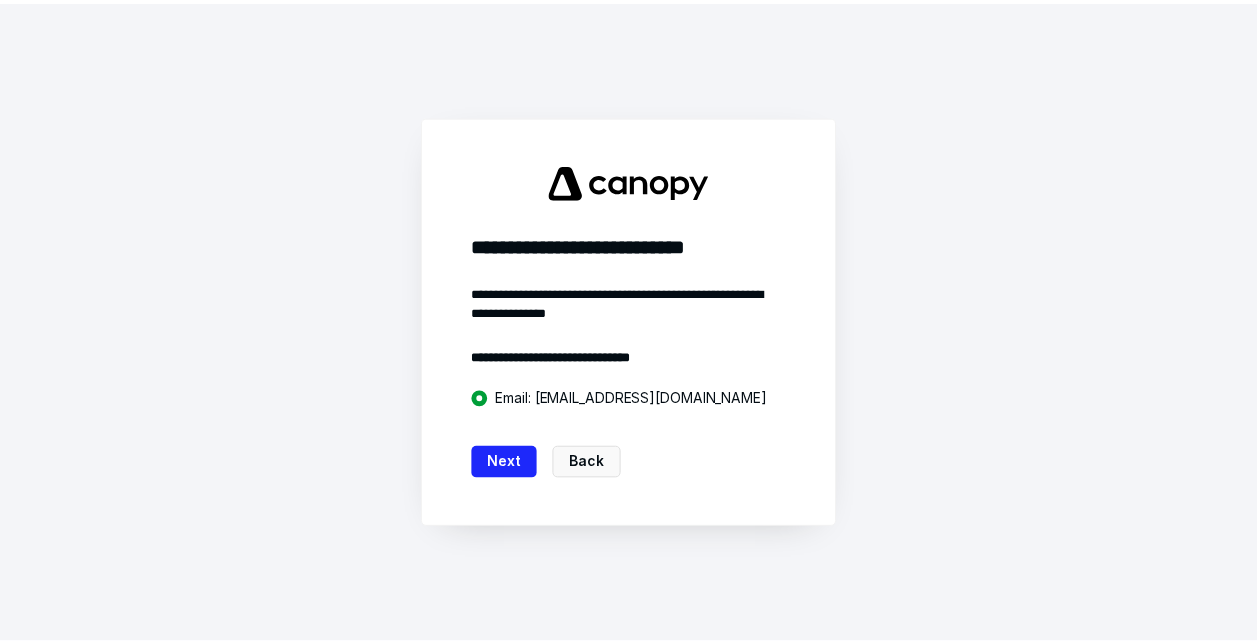 scroll, scrollTop: 0, scrollLeft: 0, axis: both 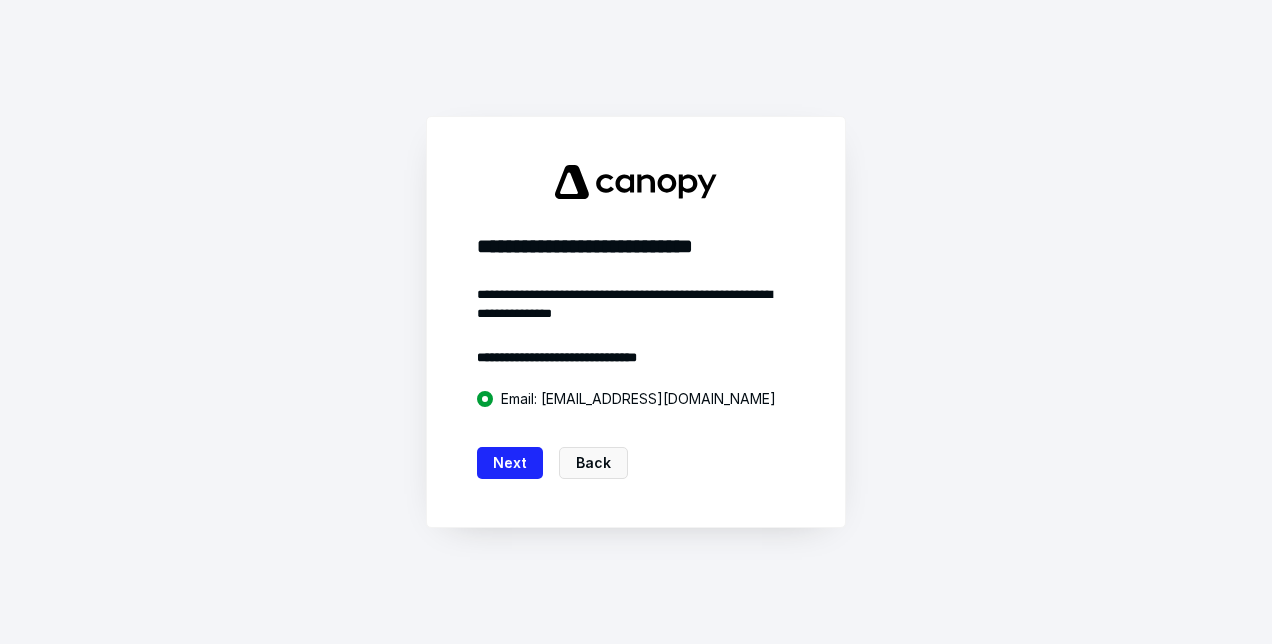 click on "Next" at bounding box center [510, 463] 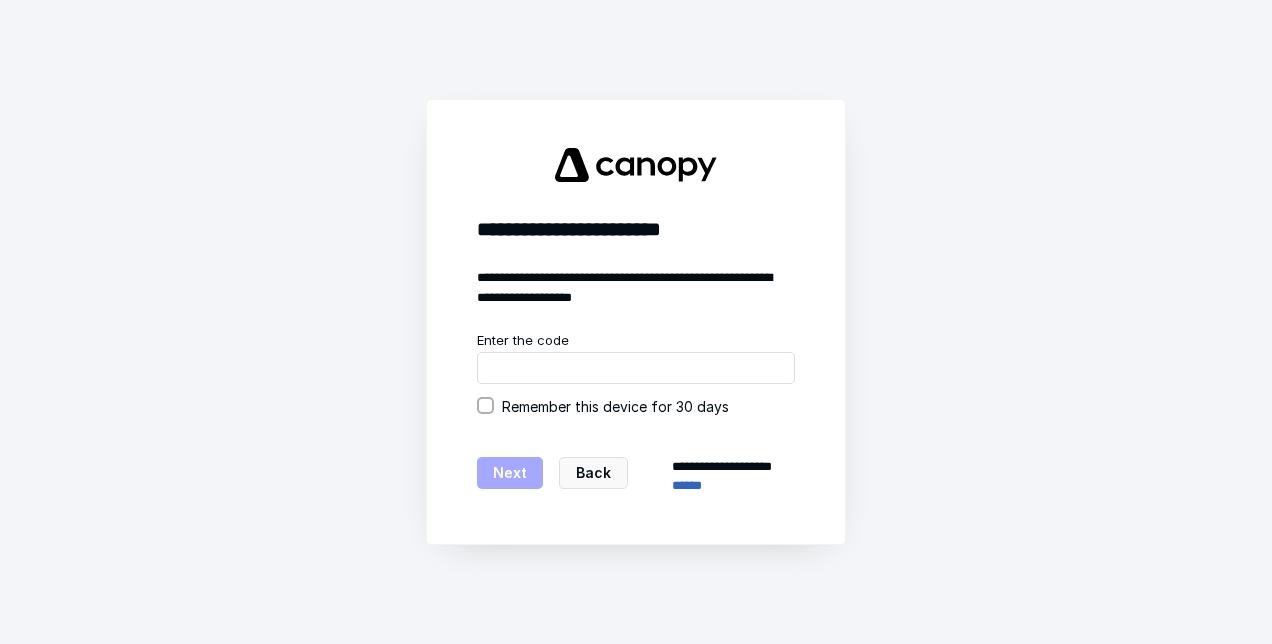 click on "Remember this device for 30 days" at bounding box center (485, 406) 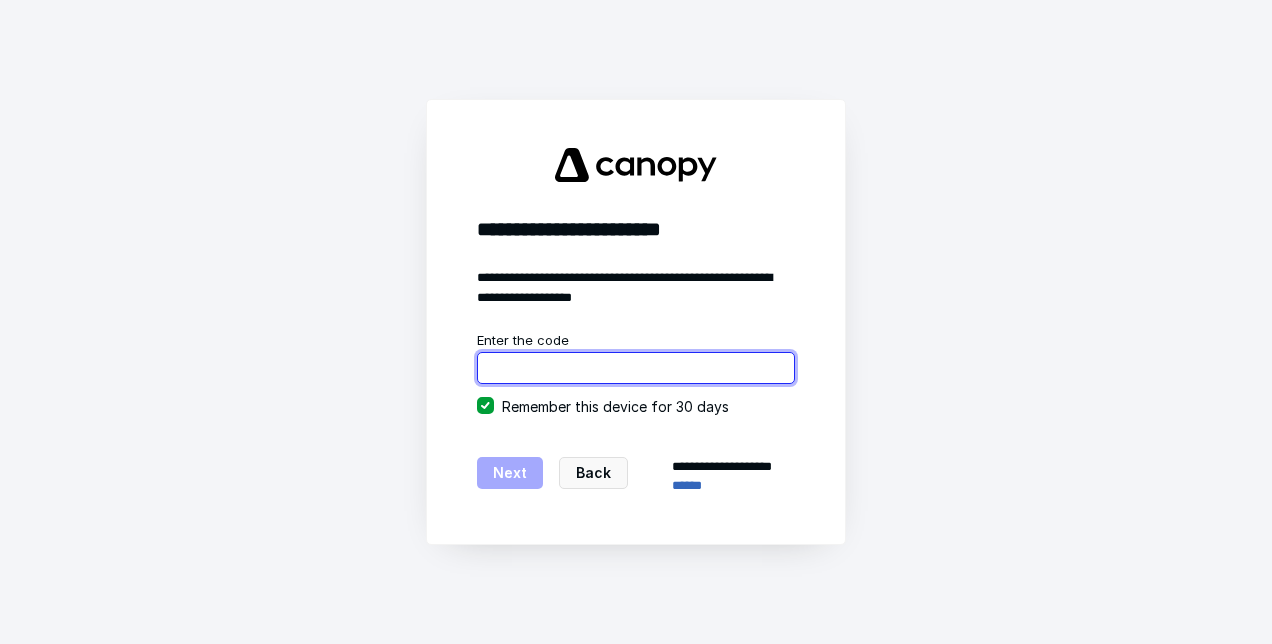click at bounding box center [636, 368] 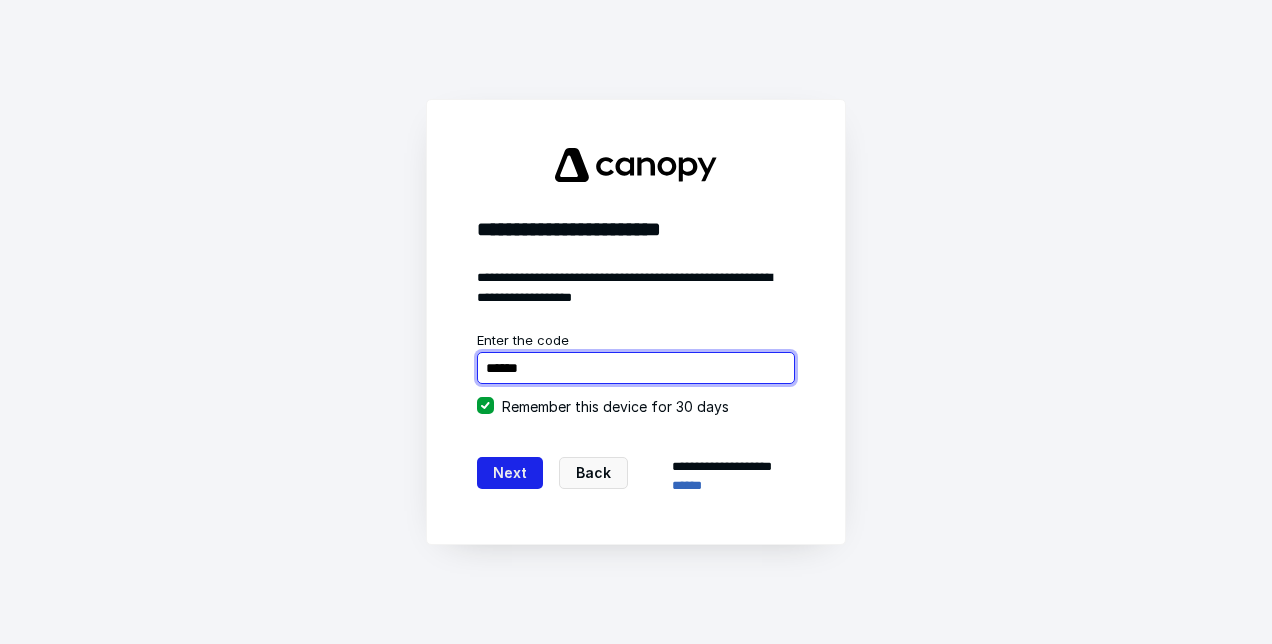 type on "******" 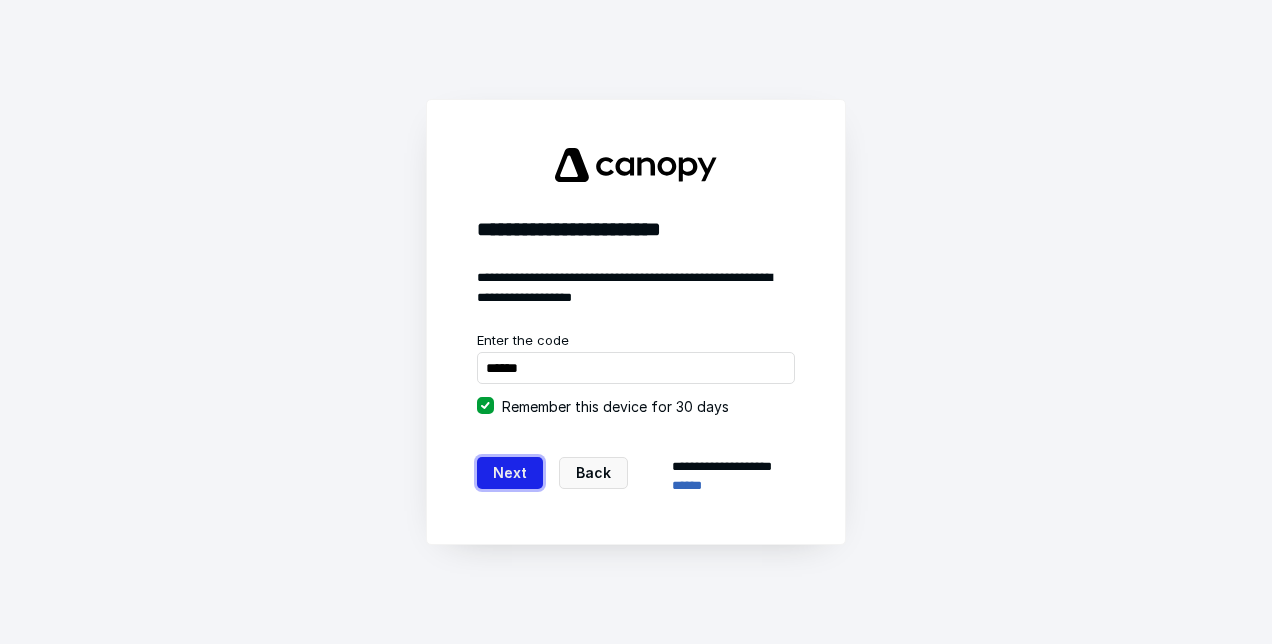 click on "Next" at bounding box center (510, 473) 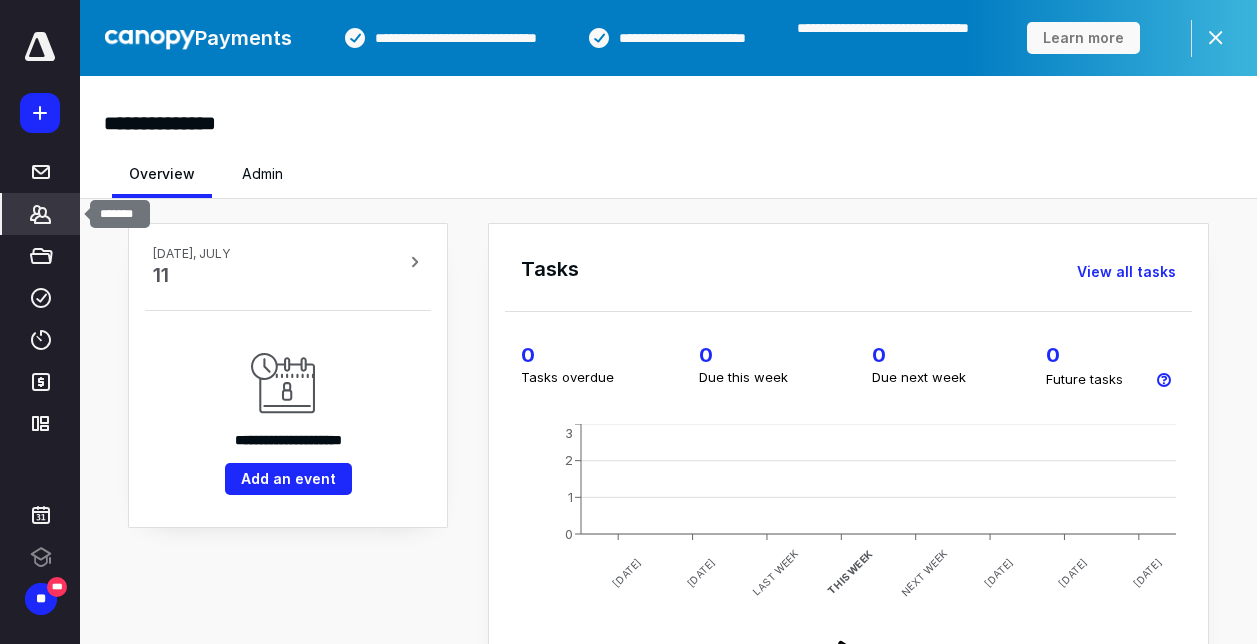 click 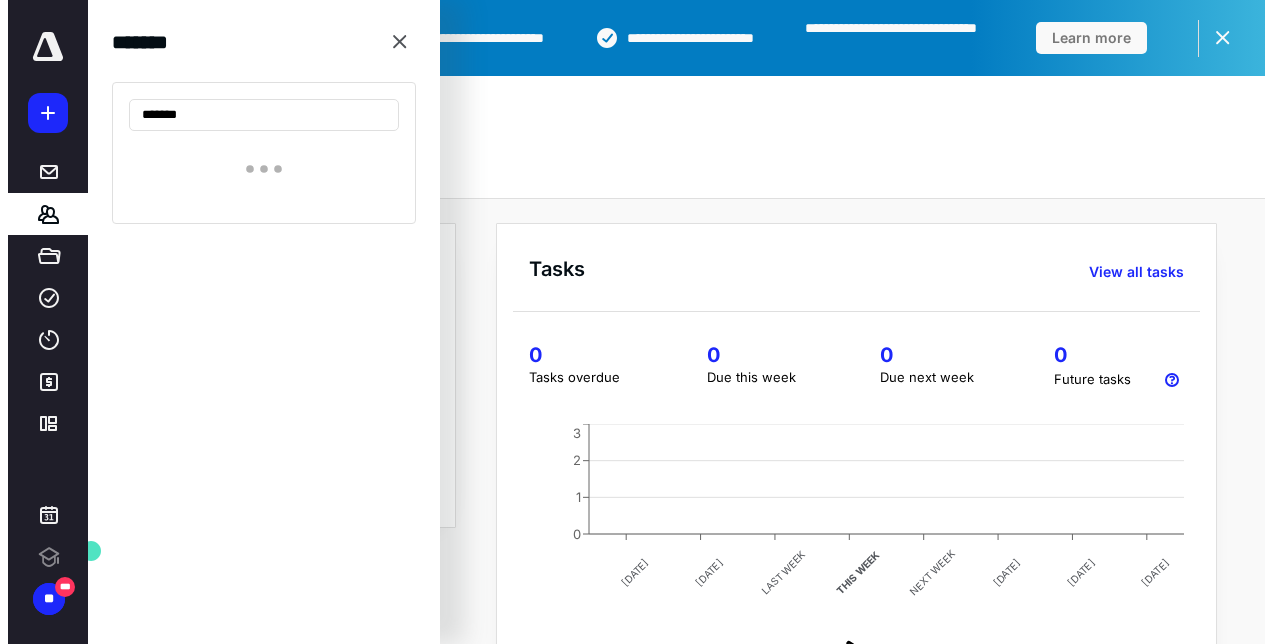 scroll, scrollTop: 0, scrollLeft: 0, axis: both 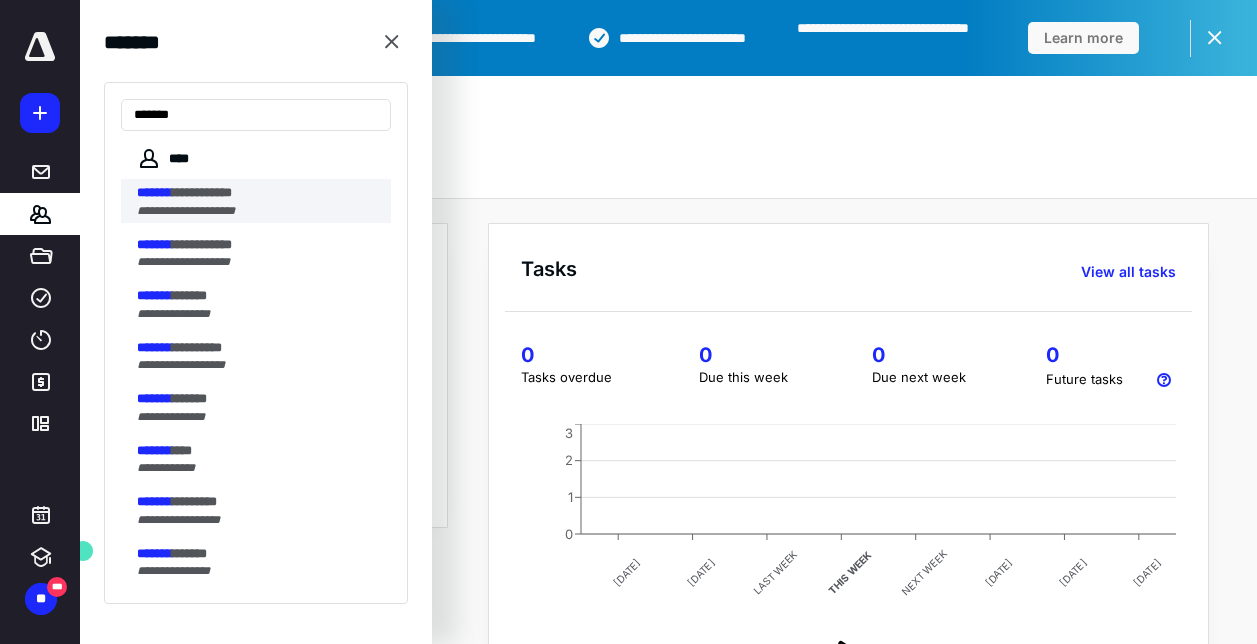 type on "*******" 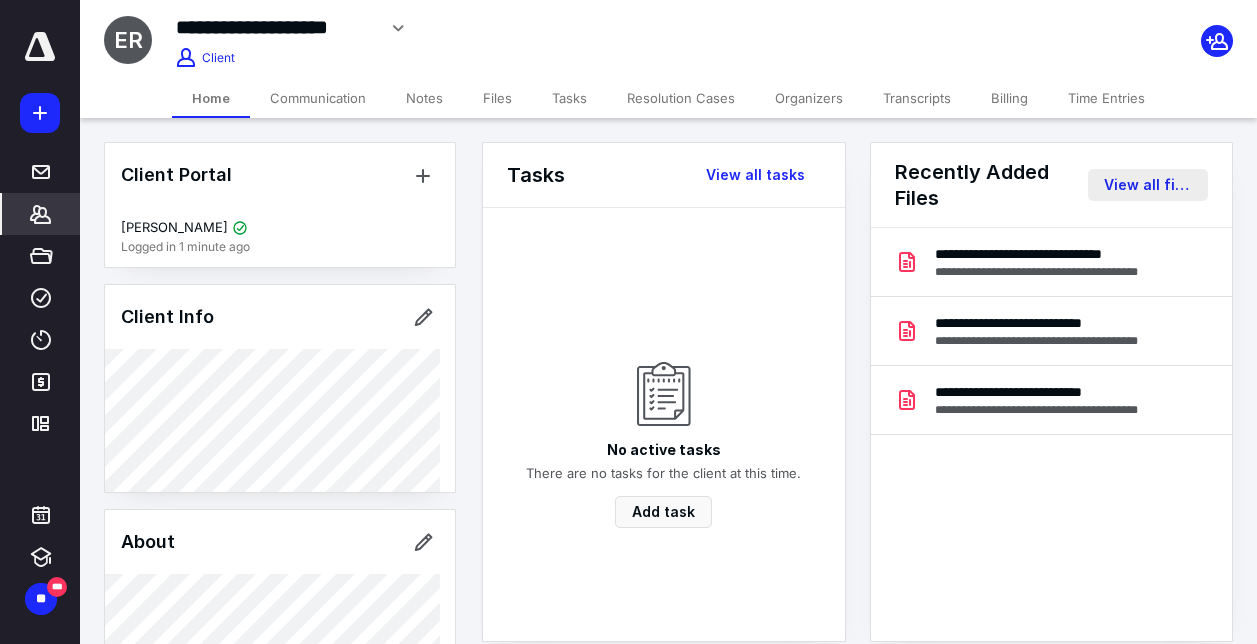click on "View all files" at bounding box center [1148, 185] 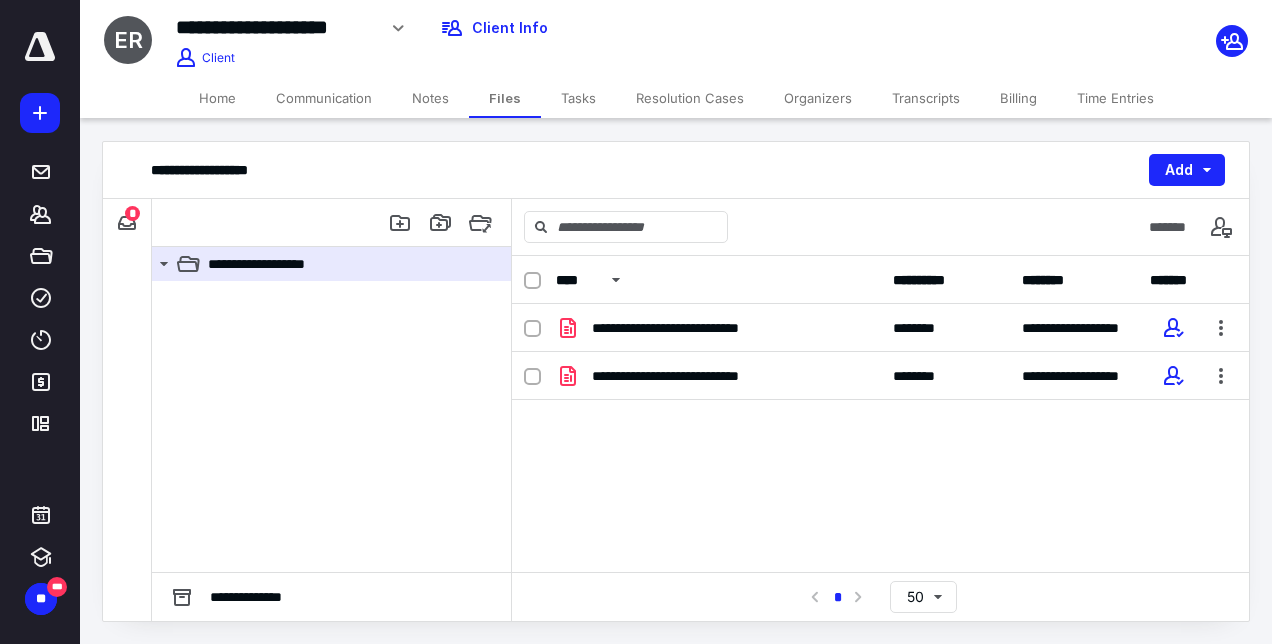 click on "*" at bounding box center [132, 213] 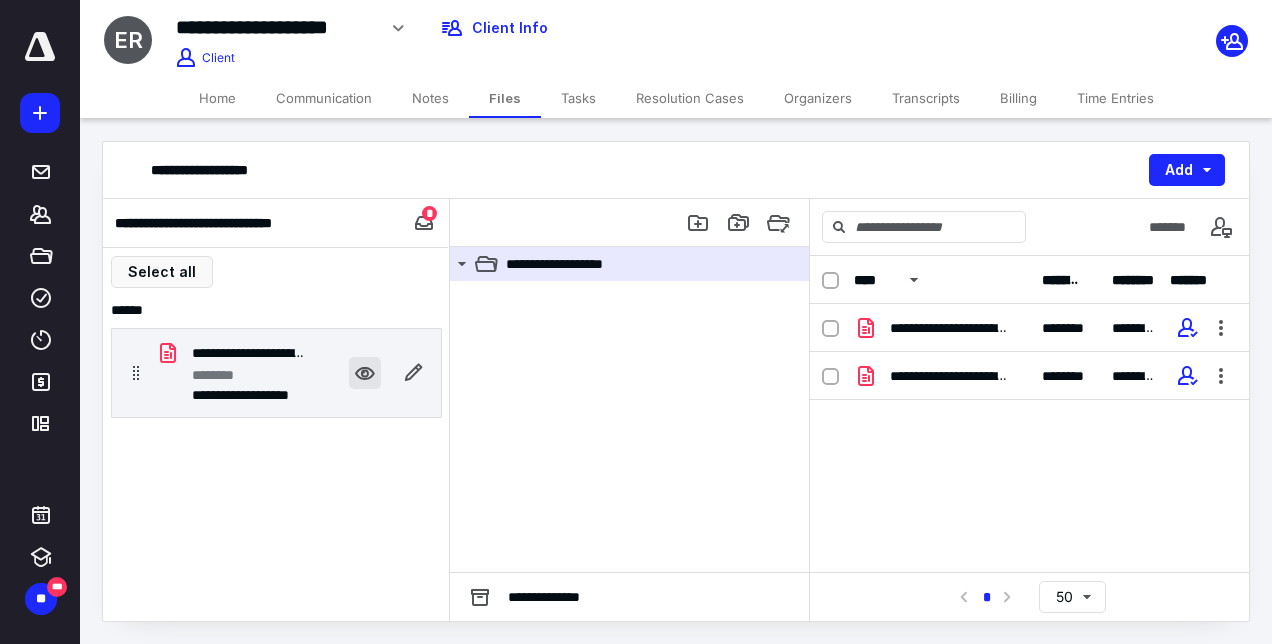 click at bounding box center [365, 373] 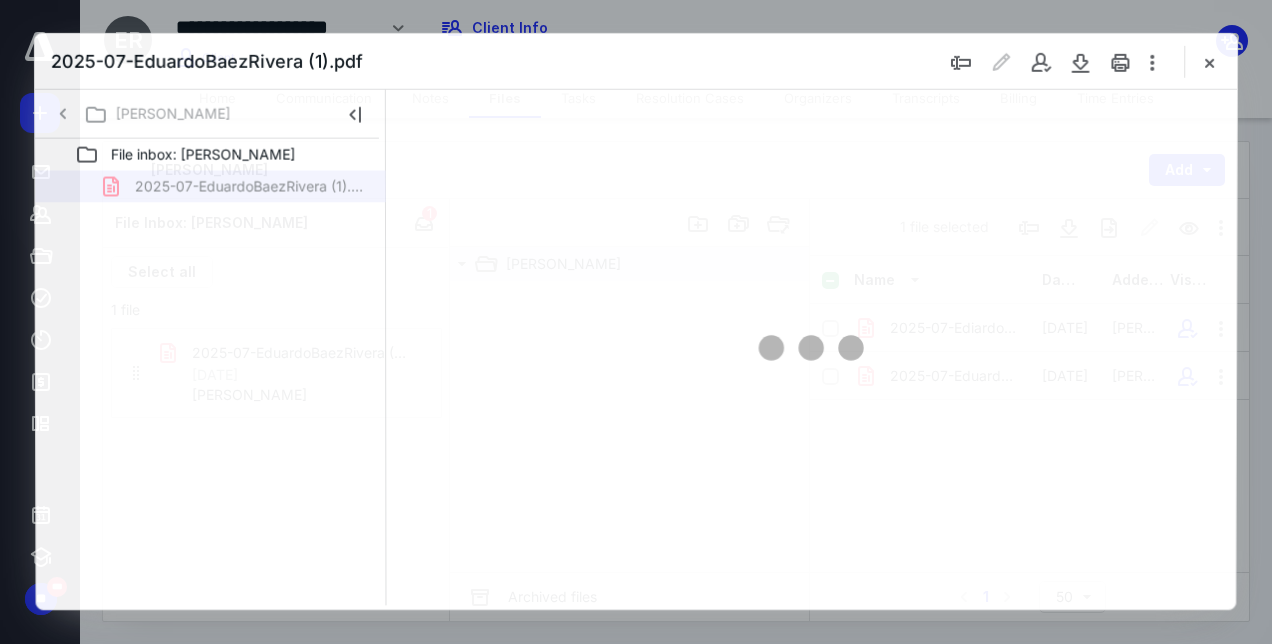 scroll, scrollTop: 0, scrollLeft: 0, axis: both 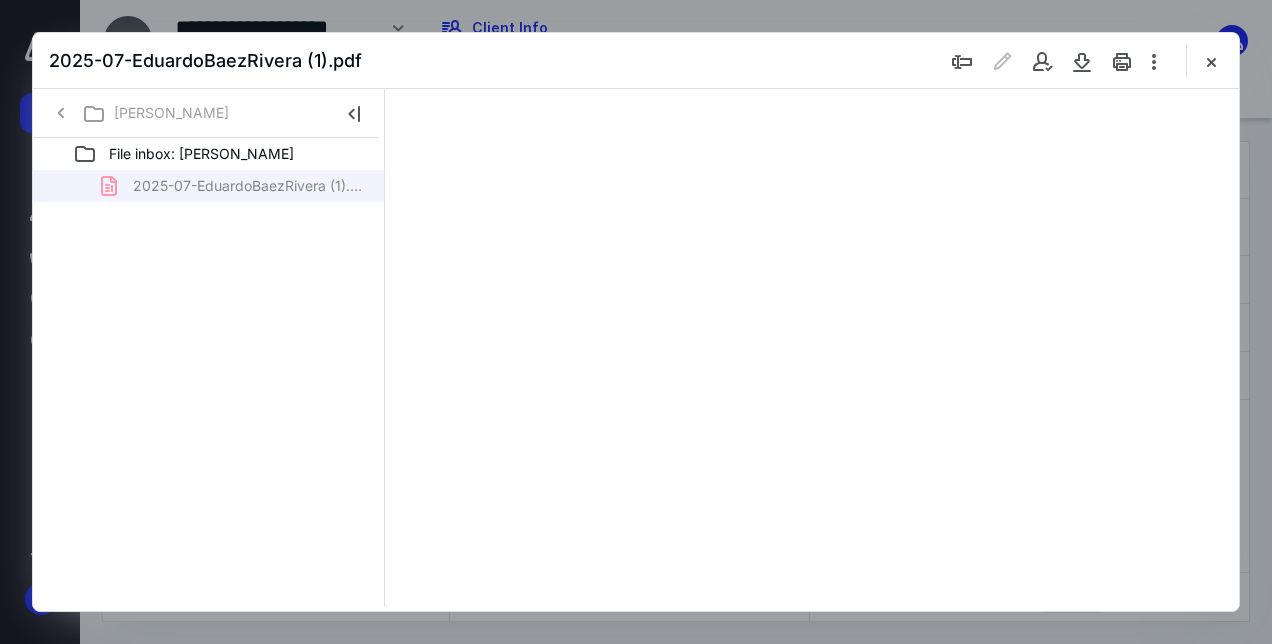 type on "38" 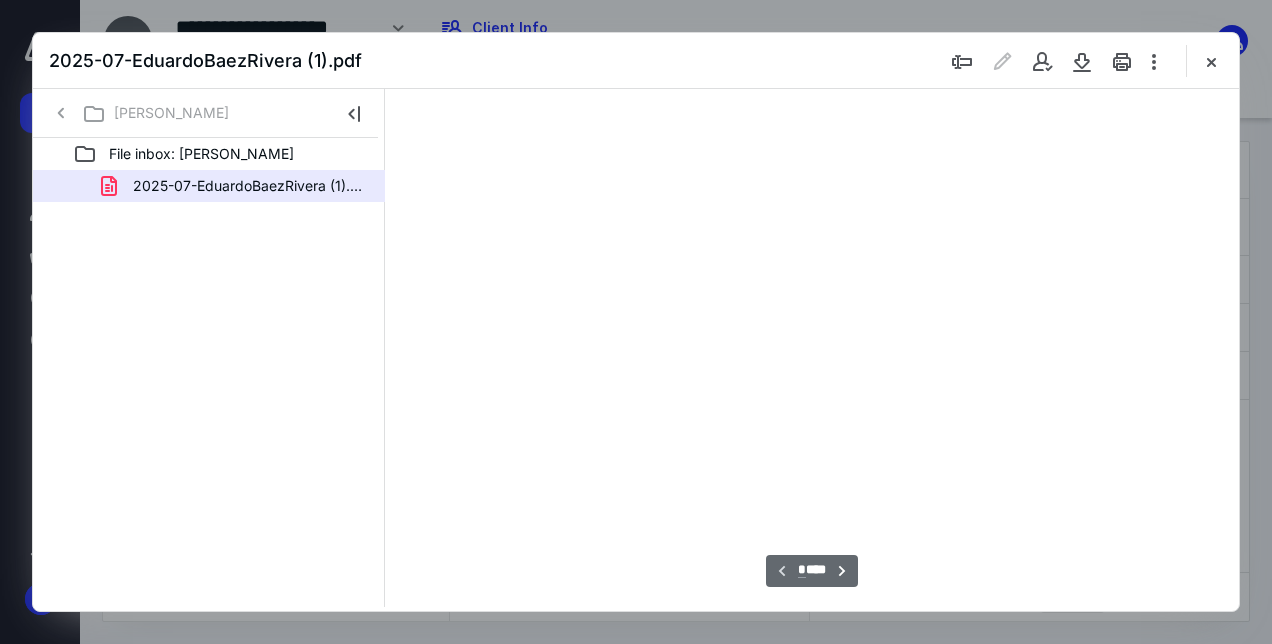 scroll, scrollTop: 105, scrollLeft: 0, axis: vertical 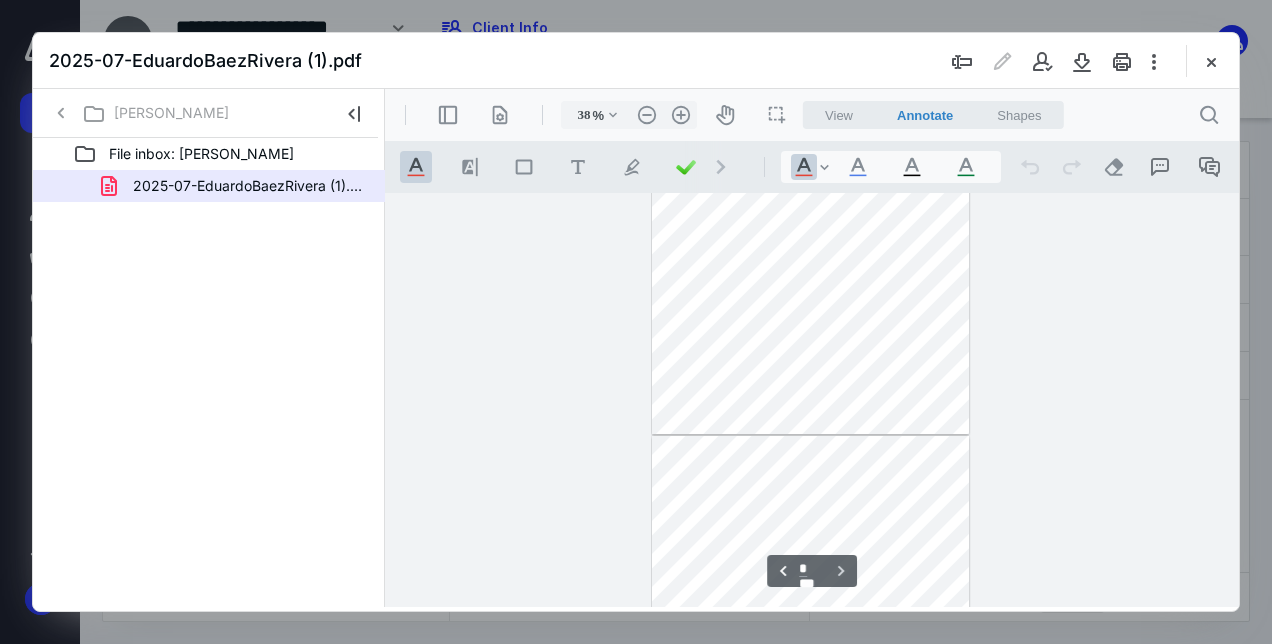 type on "*" 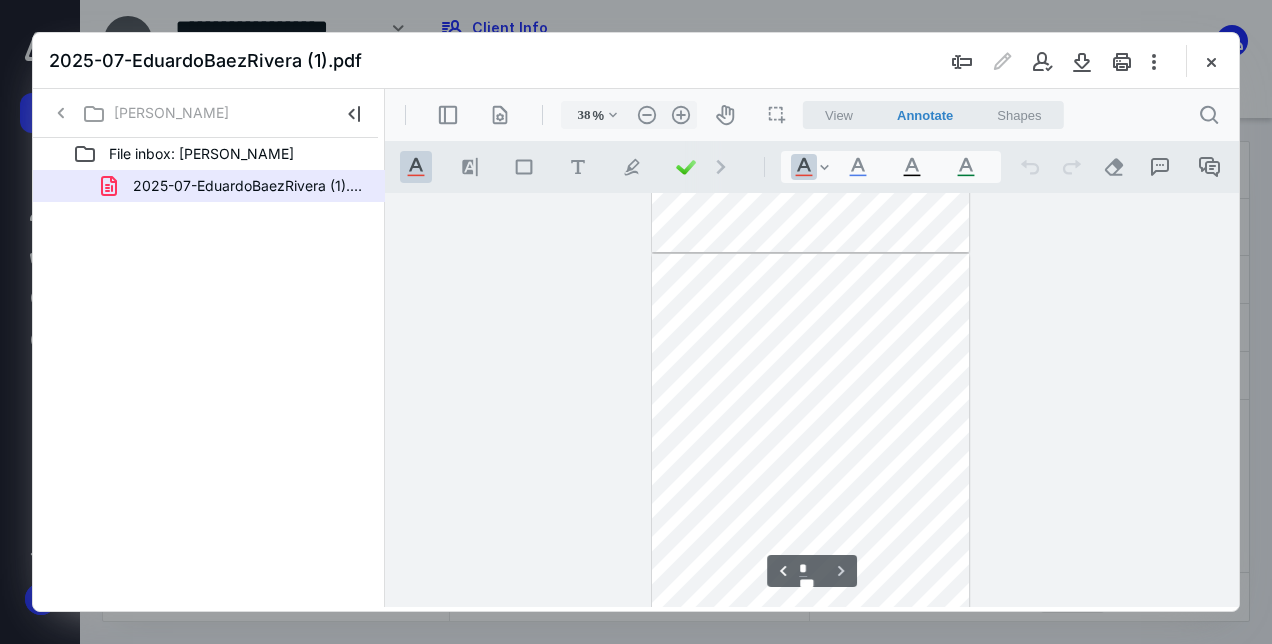 scroll, scrollTop: 2064, scrollLeft: 0, axis: vertical 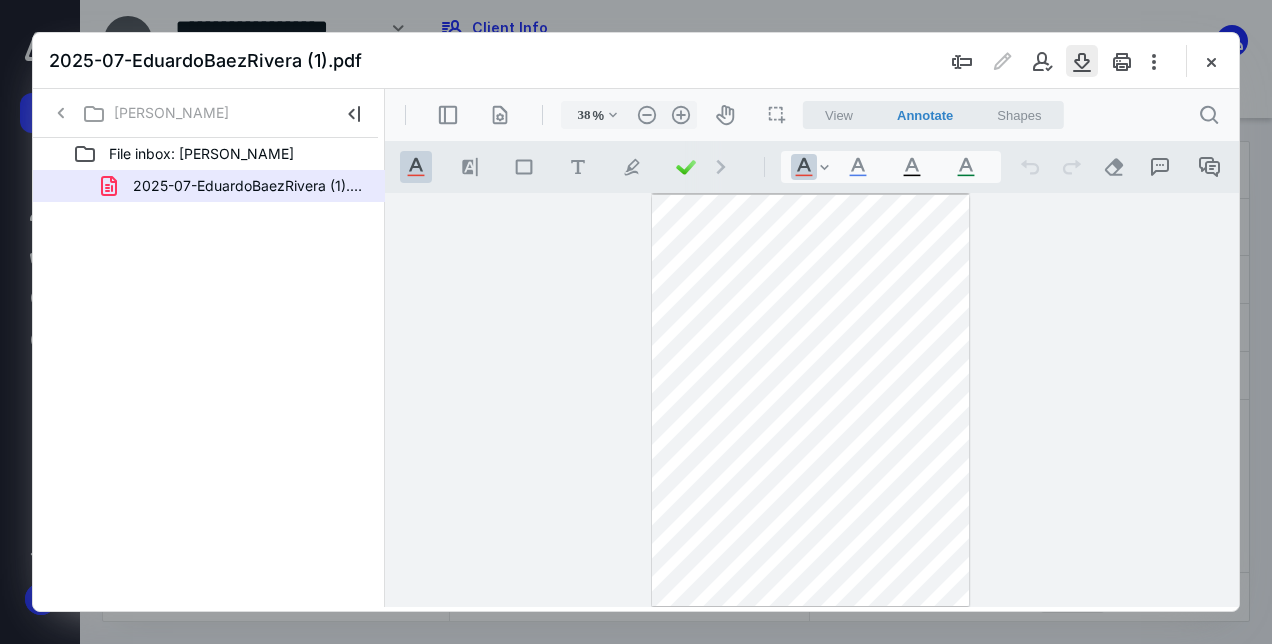 click at bounding box center (1082, 61) 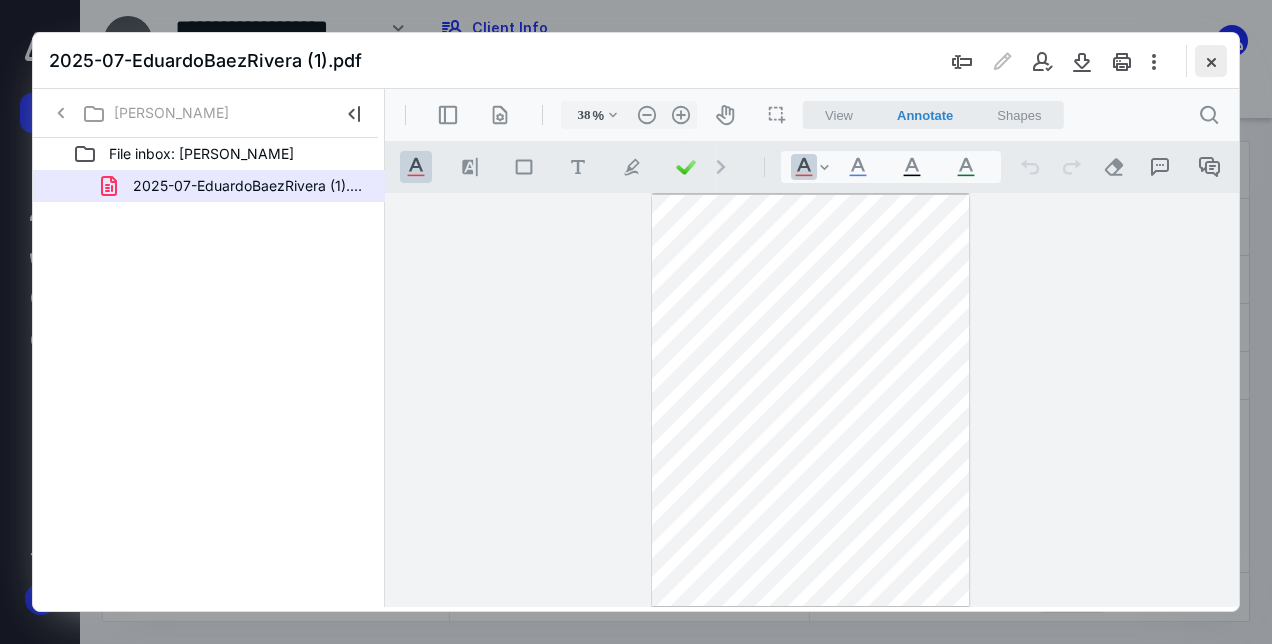 click at bounding box center [1211, 61] 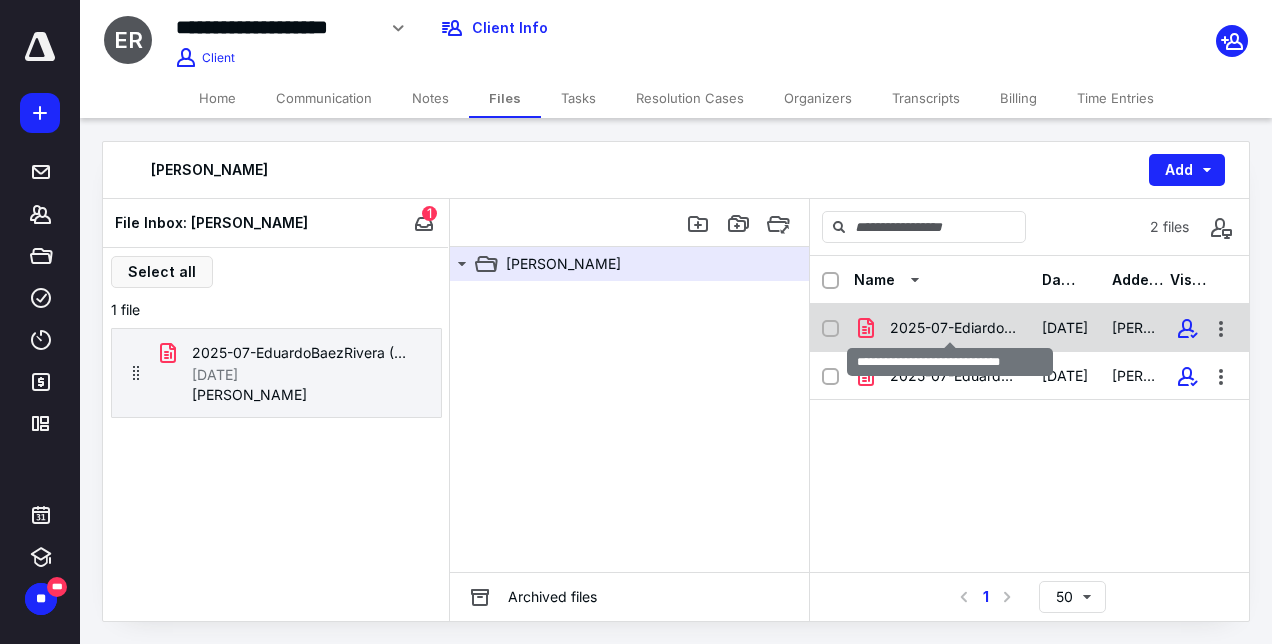 click on "2025-07-EdiardoBaezRivera.pdf" at bounding box center [954, 328] 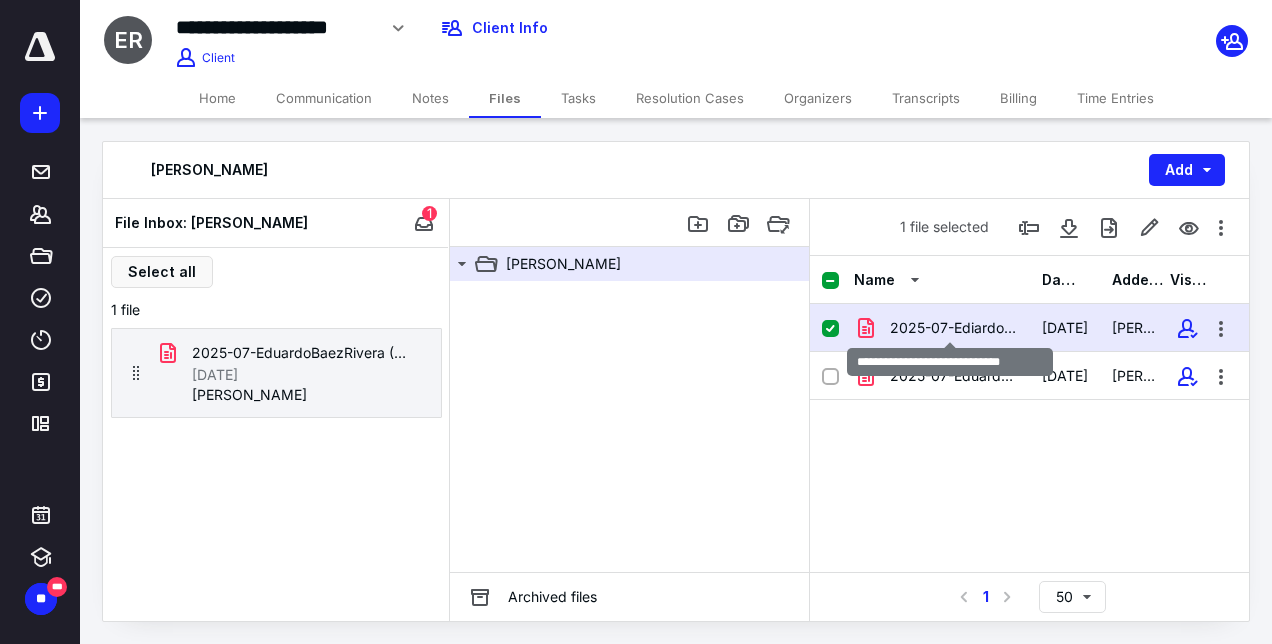 click on "2025-07-EdiardoBaezRivera.pdf" at bounding box center (954, 328) 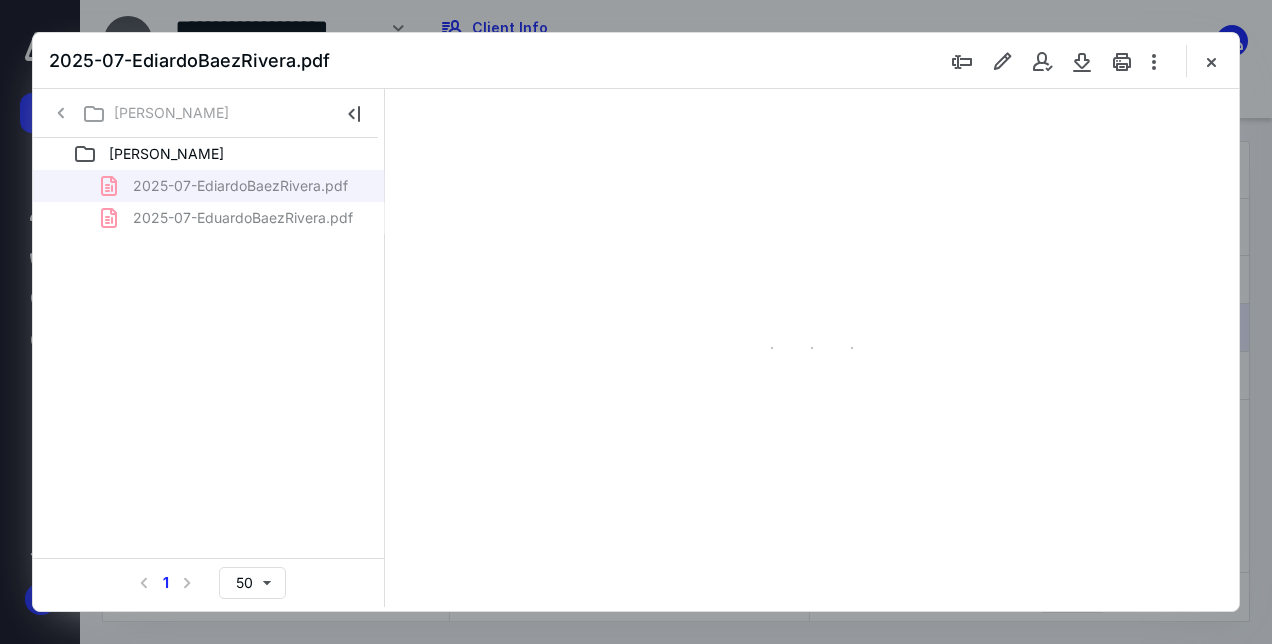 scroll, scrollTop: 0, scrollLeft: 0, axis: both 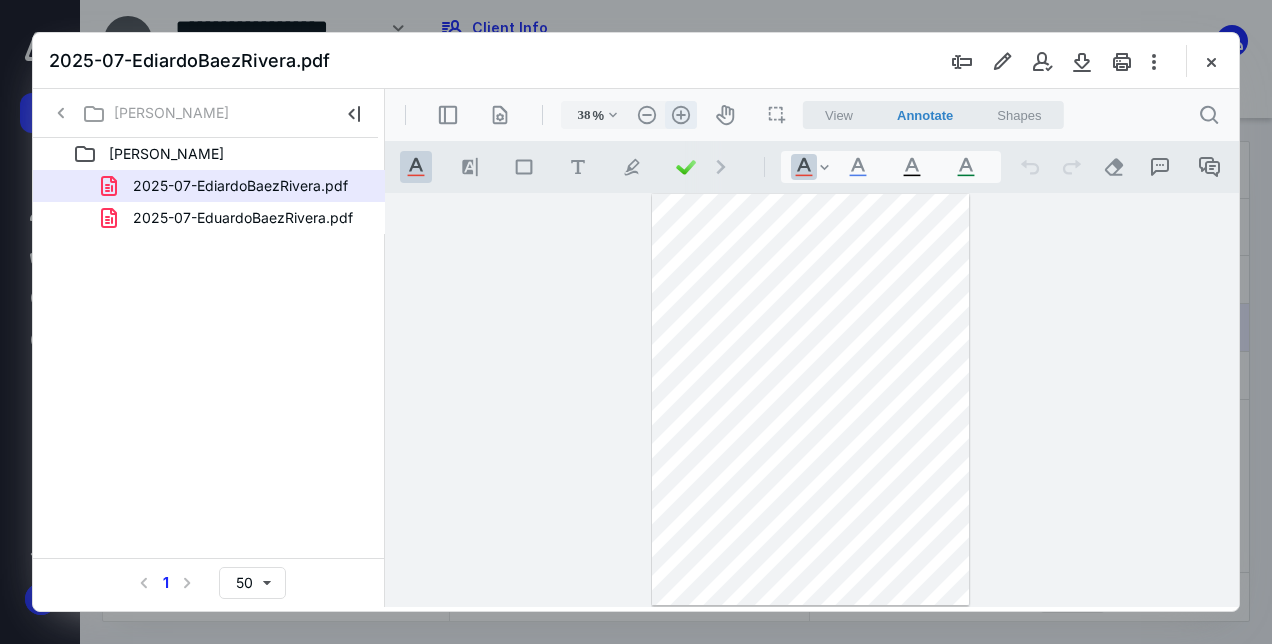 click on ".cls-1{fill:#abb0c4;} icon - header - zoom - in - line" at bounding box center [681, 115] 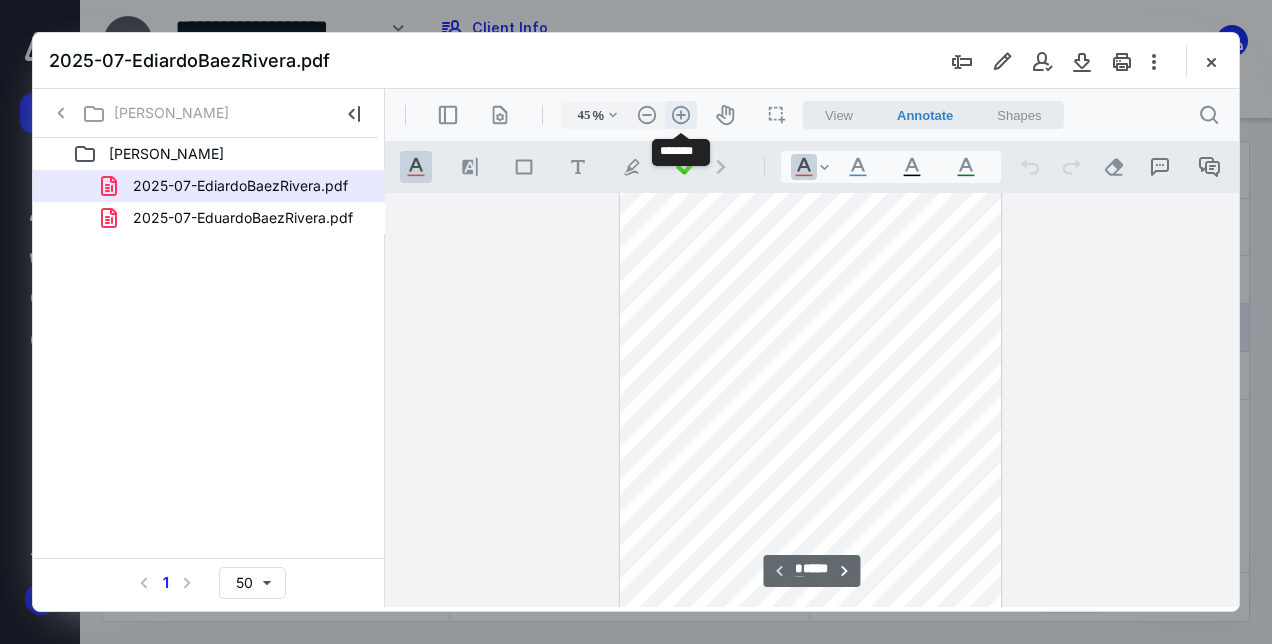 click on ".cls-1{fill:#abb0c4;} icon - header - zoom - in - line" at bounding box center [681, 115] 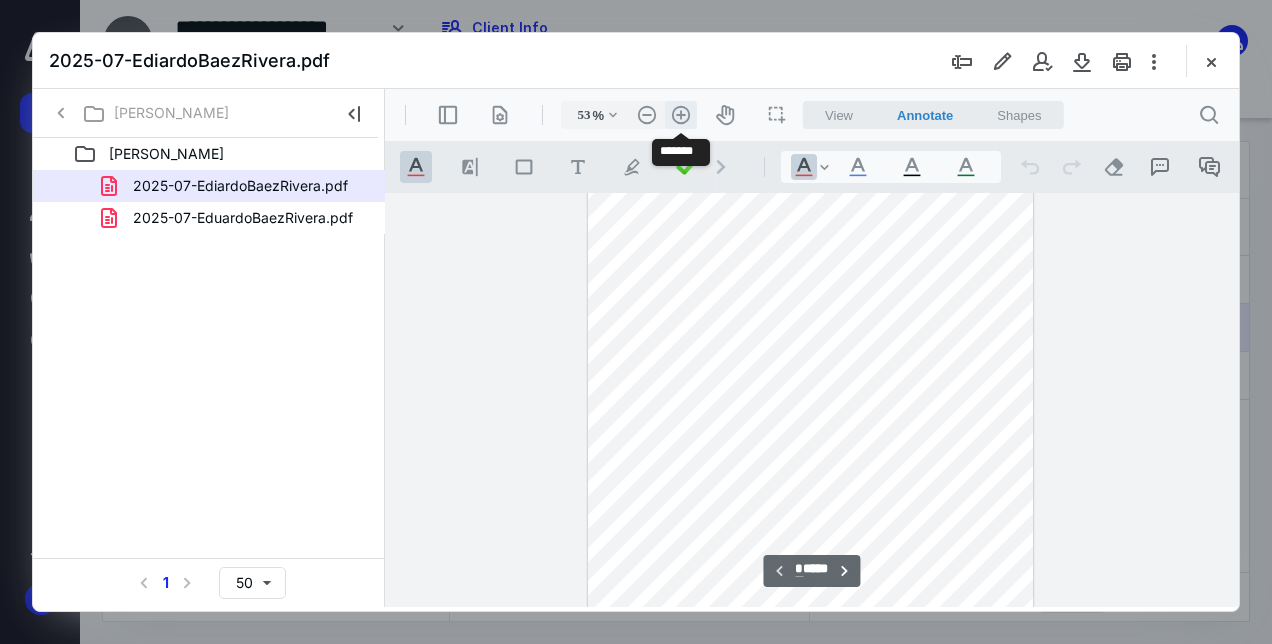click on ".cls-1{fill:#abb0c4;} icon - header - zoom - in - line" at bounding box center (681, 115) 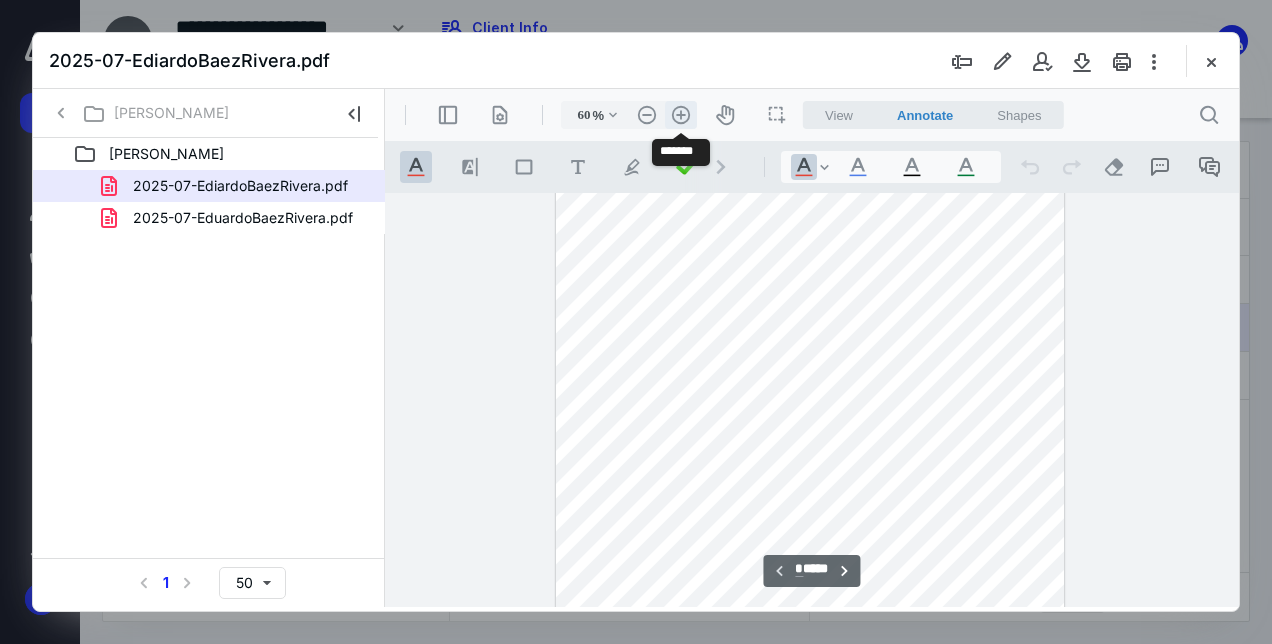 click on ".cls-1{fill:#abb0c4;} icon - header - zoom - in - line" at bounding box center [681, 115] 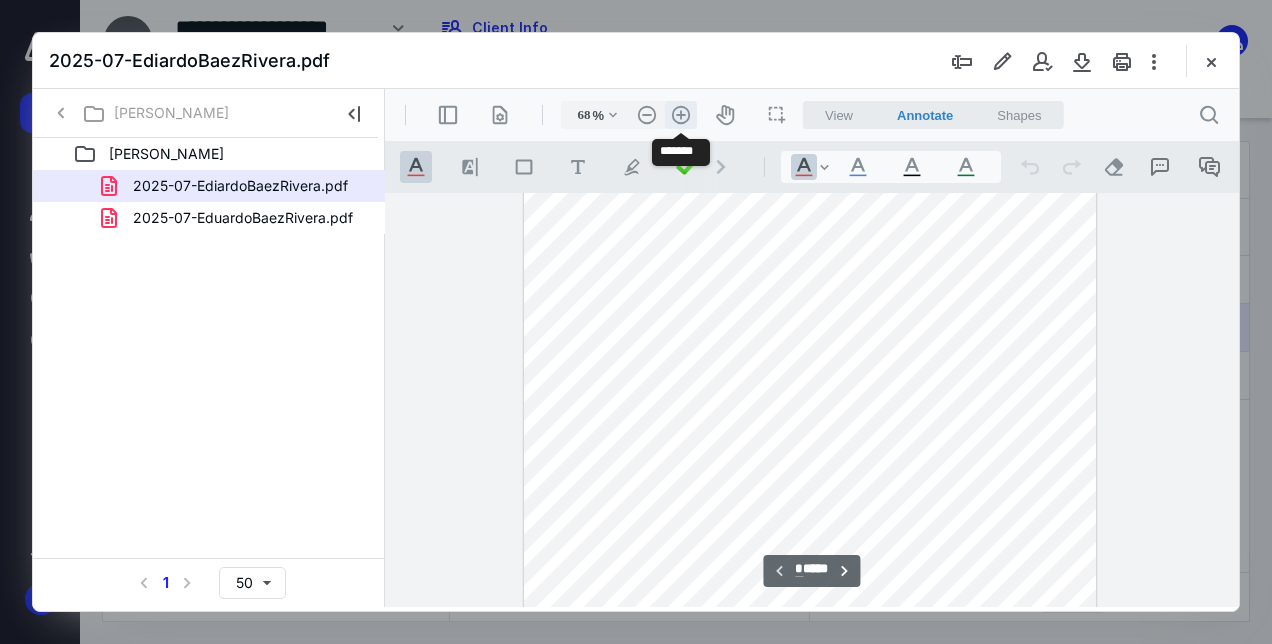 click on ".cls-1{fill:#abb0c4;} icon - header - zoom - in - line" at bounding box center (681, 115) 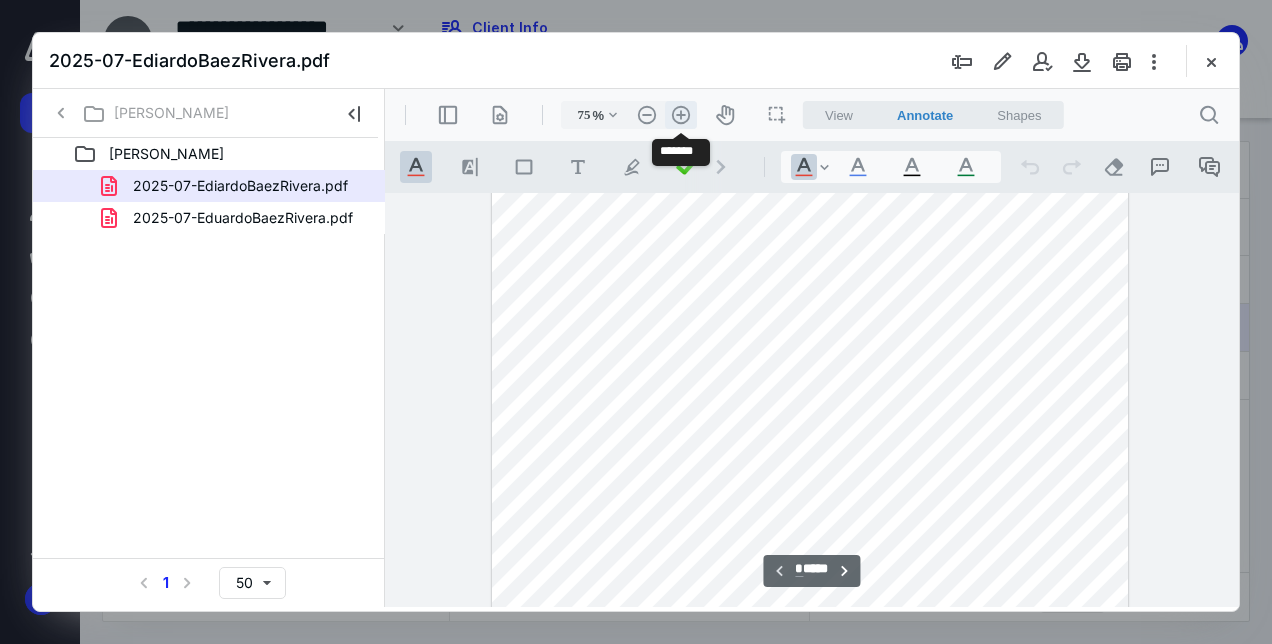 click on ".cls-1{fill:#abb0c4;} icon - header - zoom - in - line" at bounding box center [681, 115] 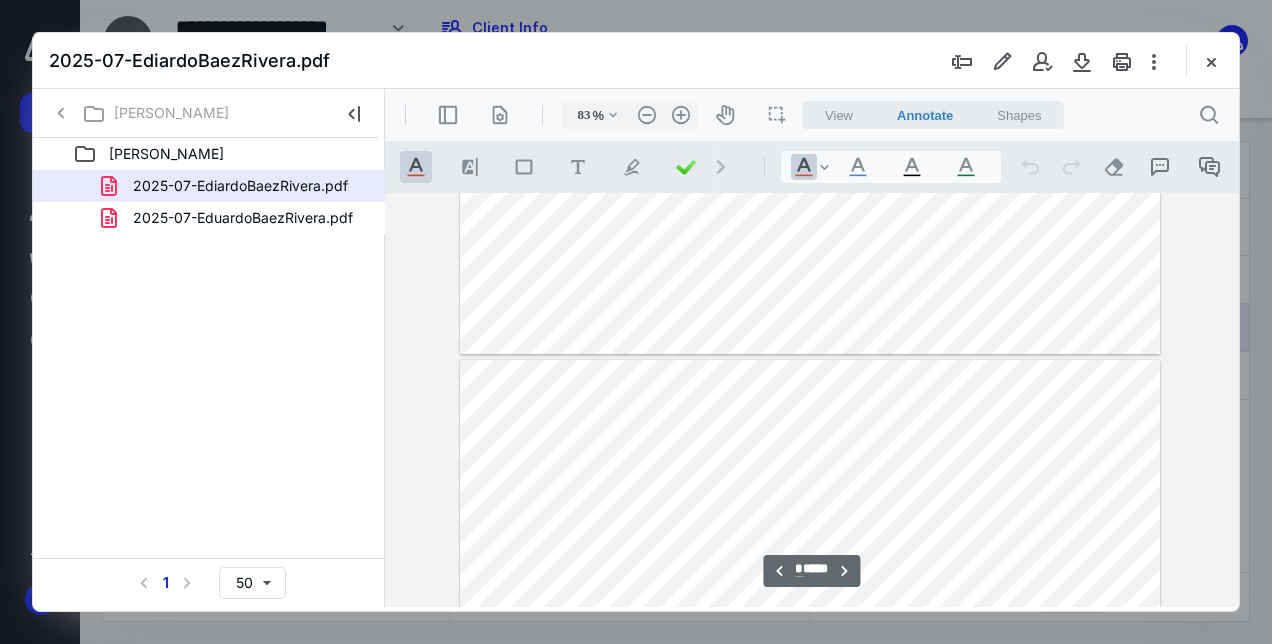scroll, scrollTop: 6400, scrollLeft: 0, axis: vertical 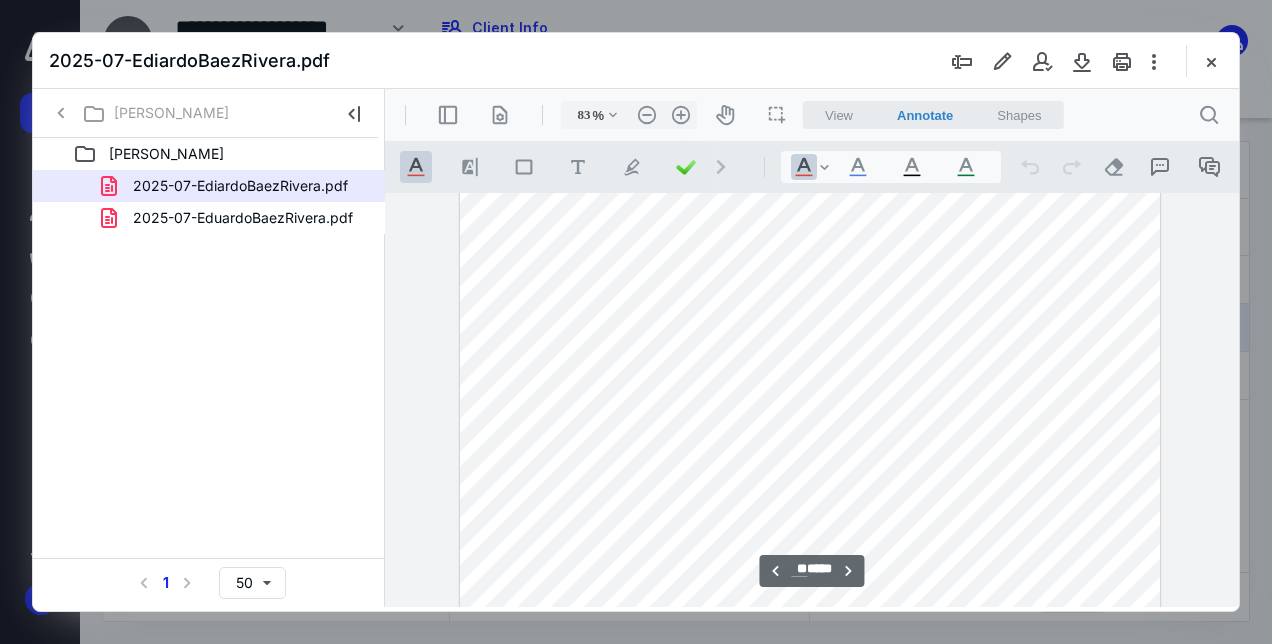 type on "**" 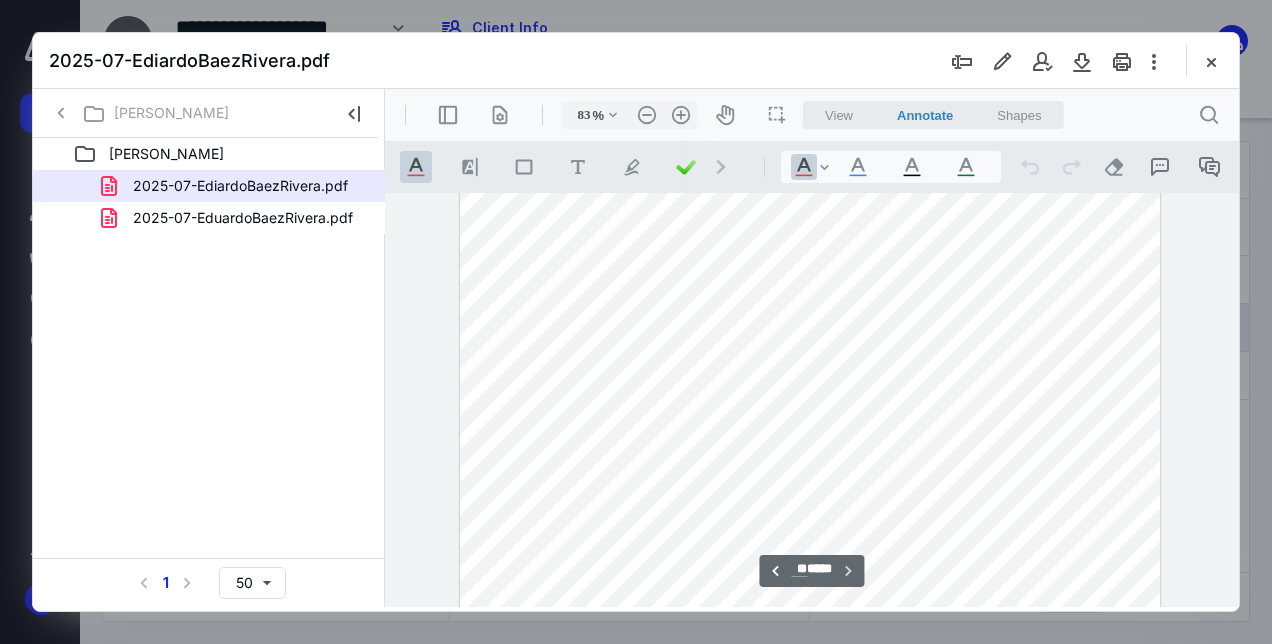 scroll, scrollTop: 12354, scrollLeft: 0, axis: vertical 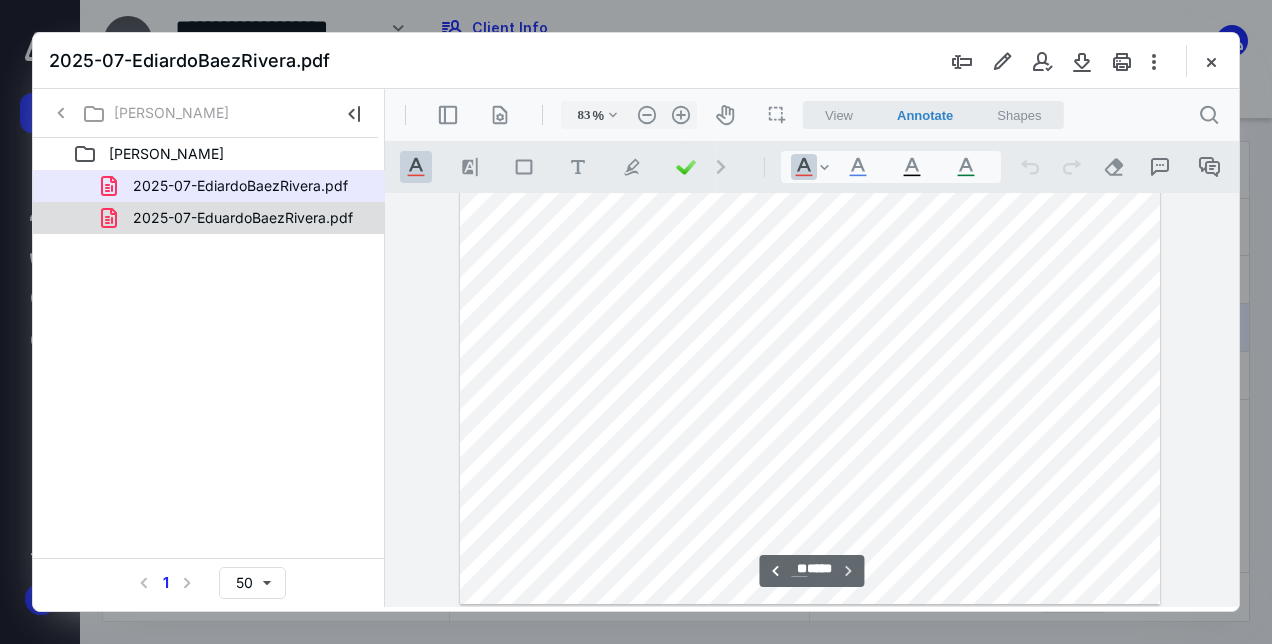 click on "2025-07-EduardoBaezRivera.pdf" at bounding box center (231, 218) 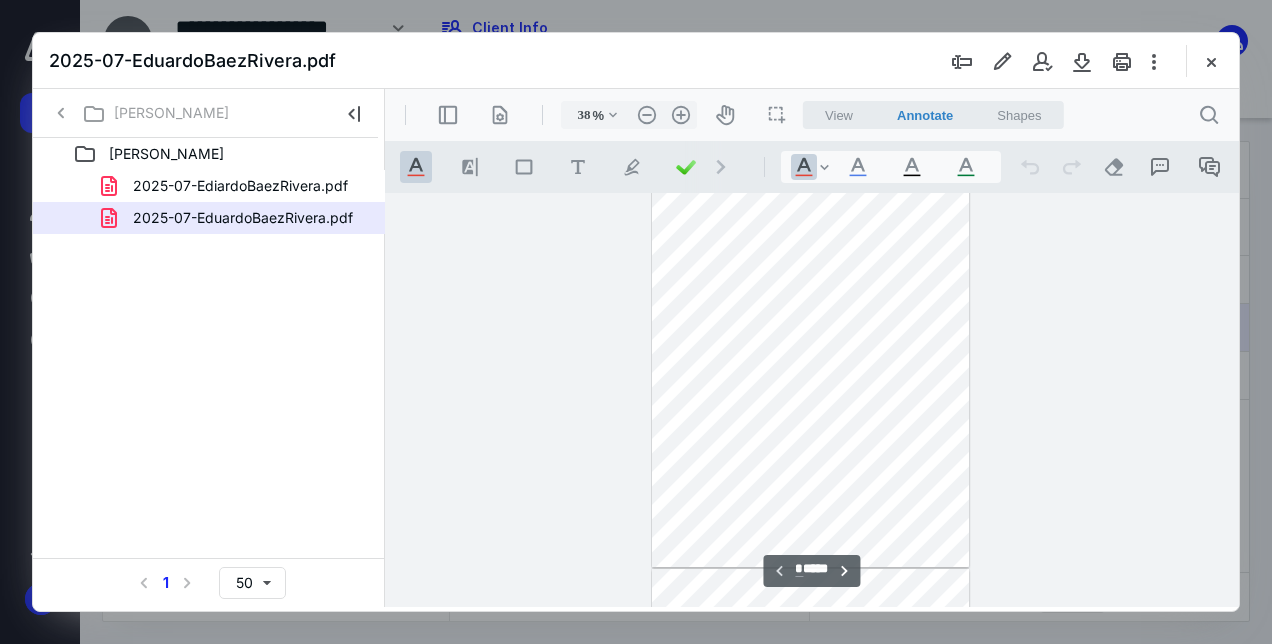 scroll, scrollTop: 0, scrollLeft: 0, axis: both 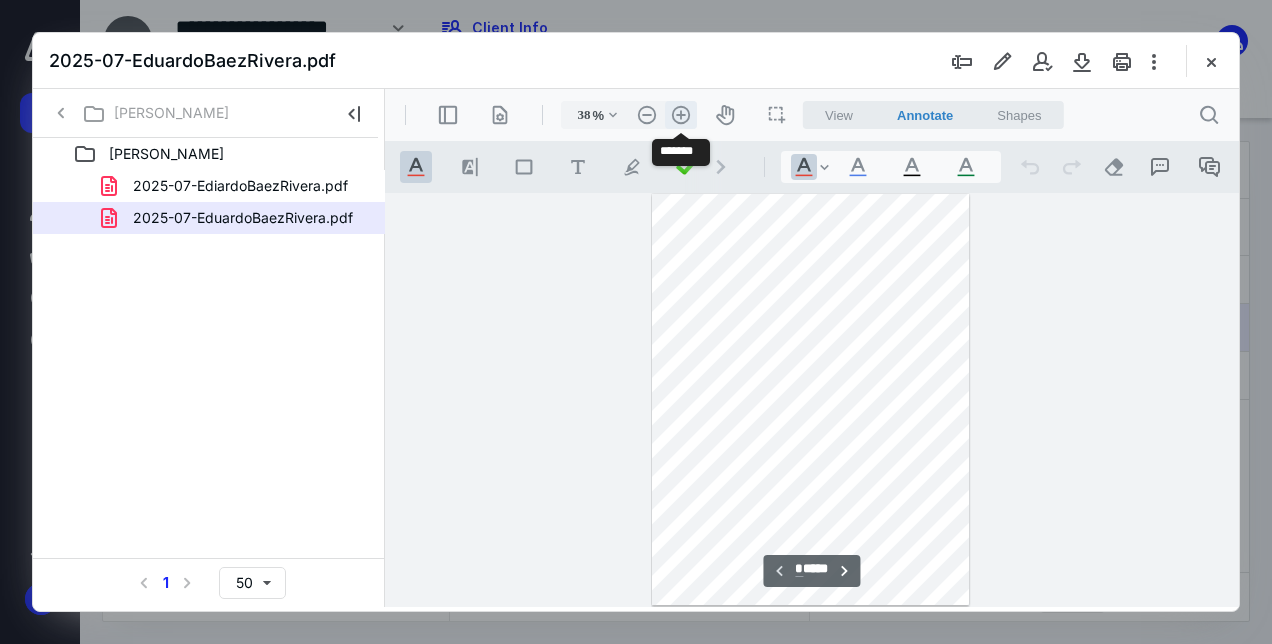 click on ".cls-1{fill:#abb0c4;} icon - header - zoom - in - line" at bounding box center (681, 115) 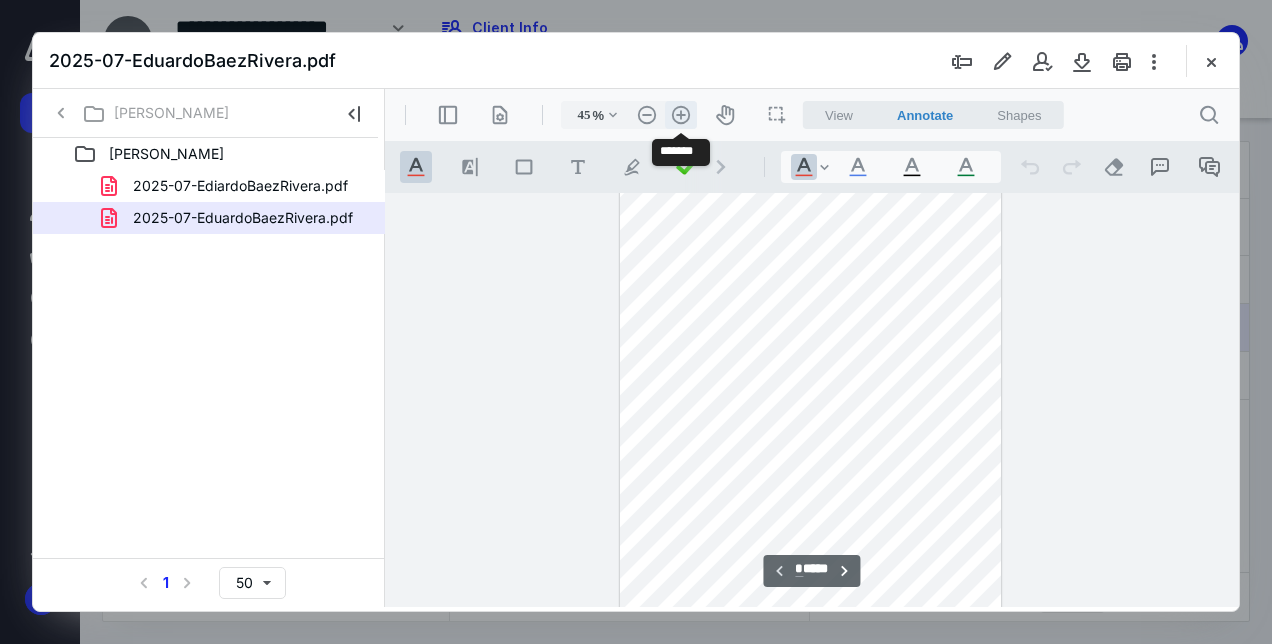 click on ".cls-1{fill:#abb0c4;} icon - header - zoom - in - line" at bounding box center (681, 115) 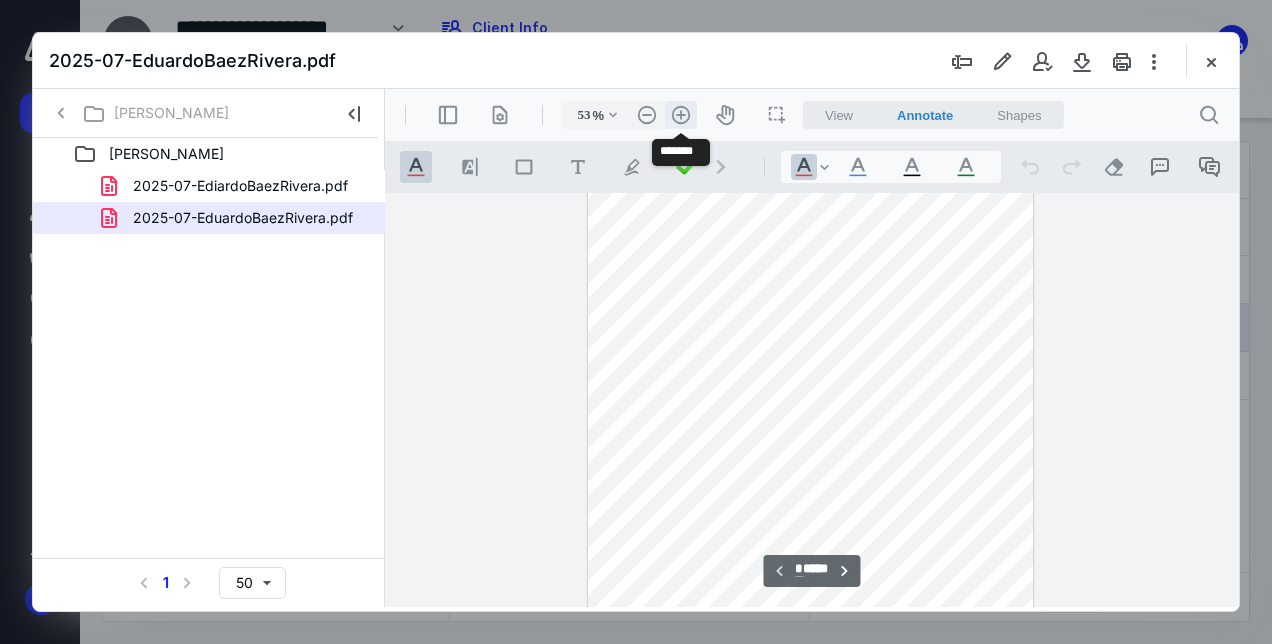 click on ".cls-1{fill:#abb0c4;} icon - header - zoom - in - line" at bounding box center [681, 115] 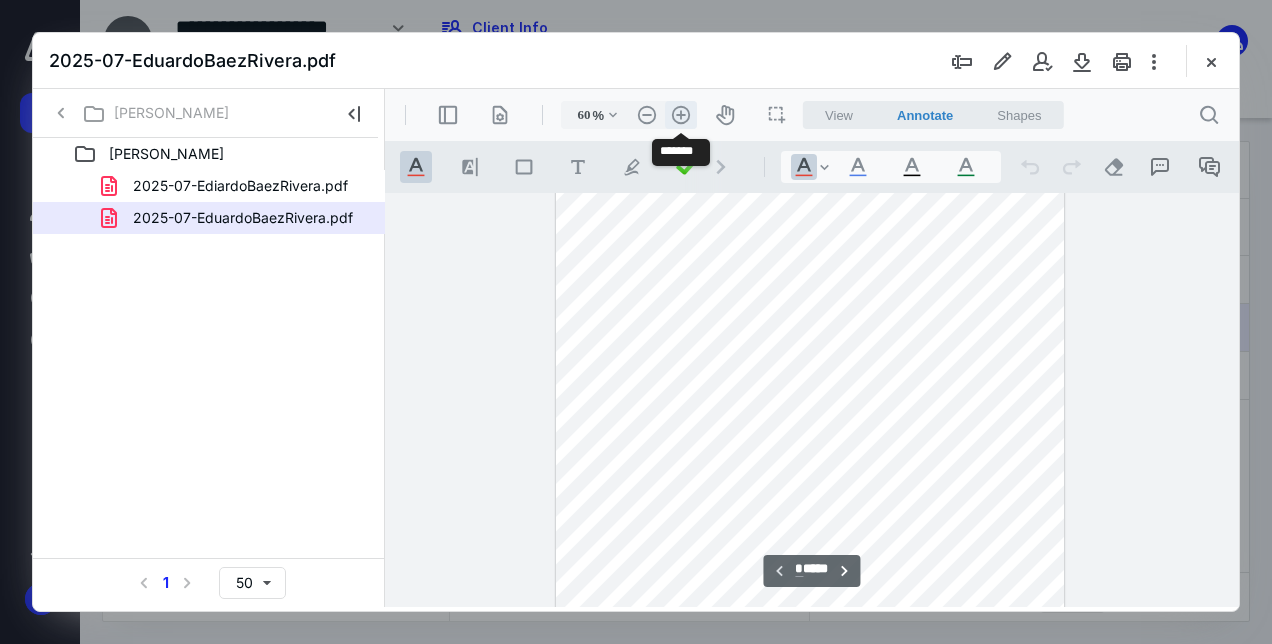 click on ".cls-1{fill:#abb0c4;} icon - header - zoom - in - line" at bounding box center (681, 115) 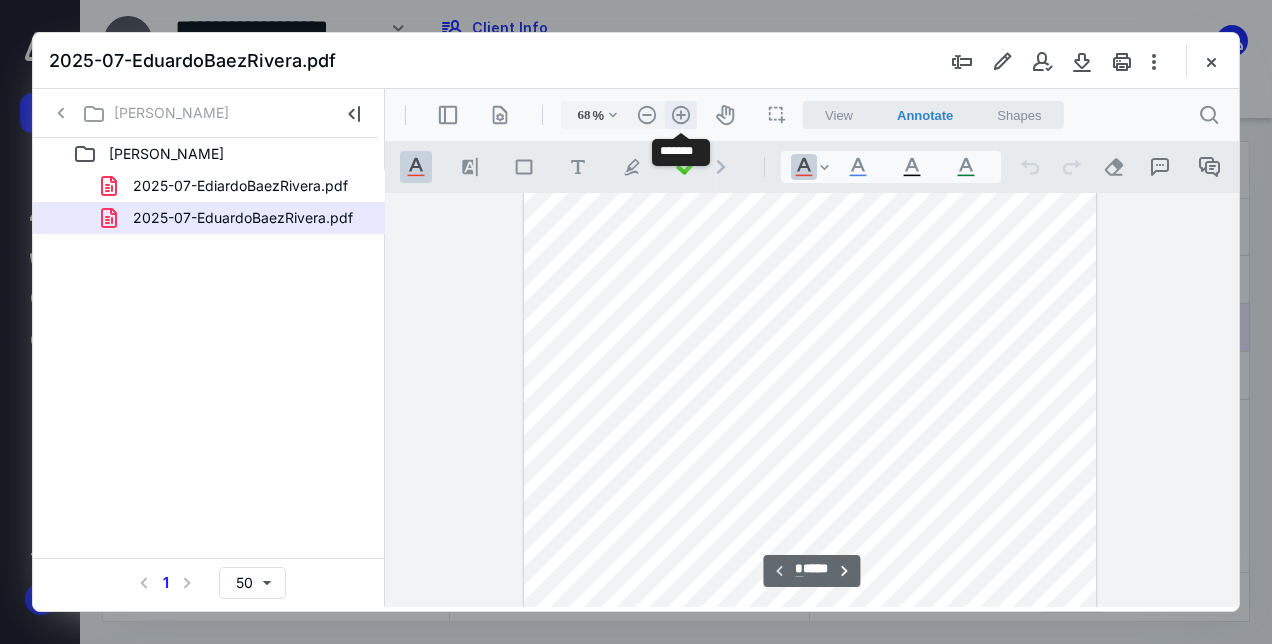 click on ".cls-1{fill:#abb0c4;} icon - header - zoom - in - line" at bounding box center [681, 115] 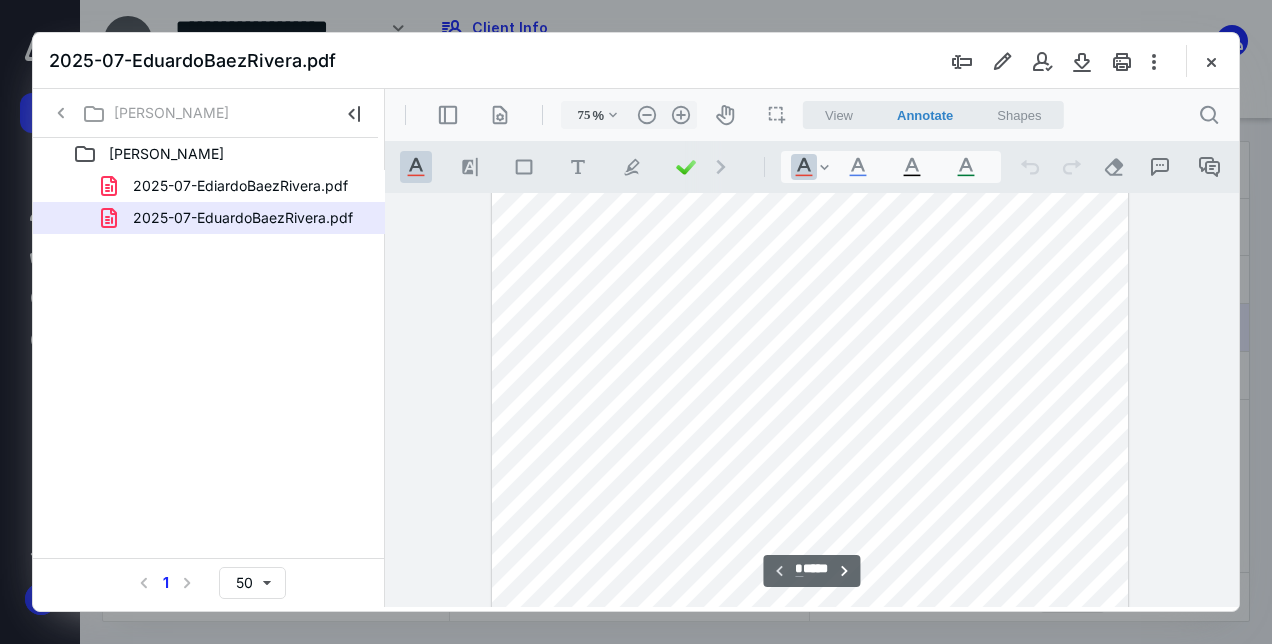 scroll, scrollTop: 0, scrollLeft: 0, axis: both 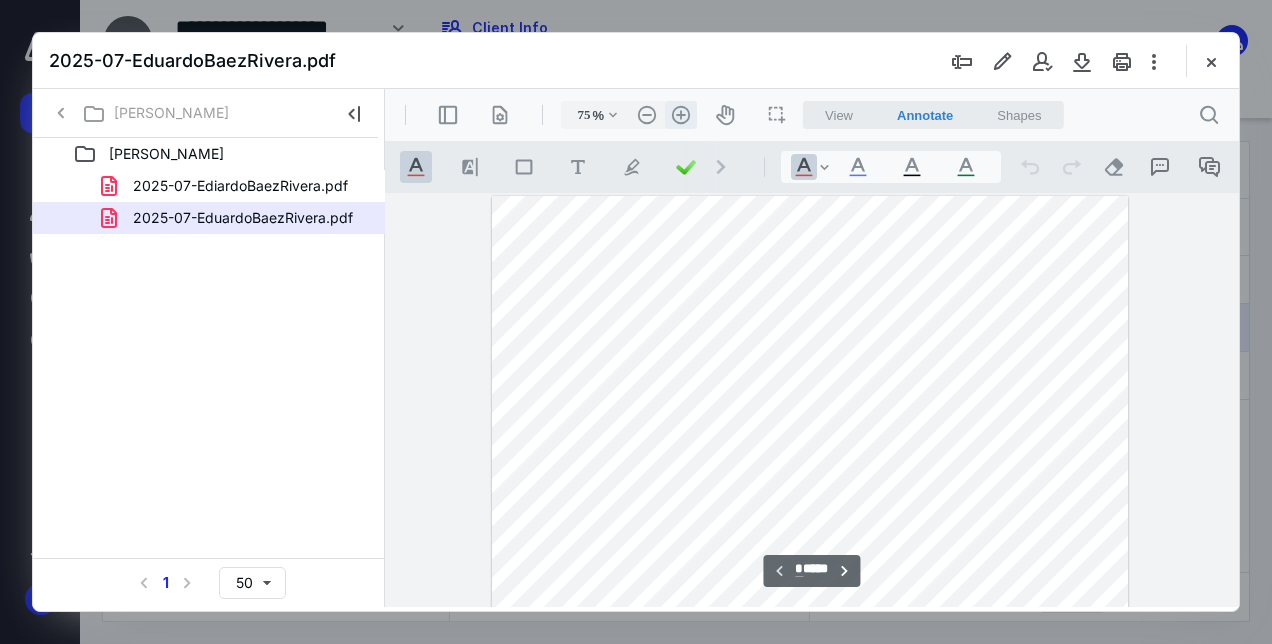 click on ".cls-1{fill:#abb0c4;} icon - header - zoom - in - line" at bounding box center [681, 115] 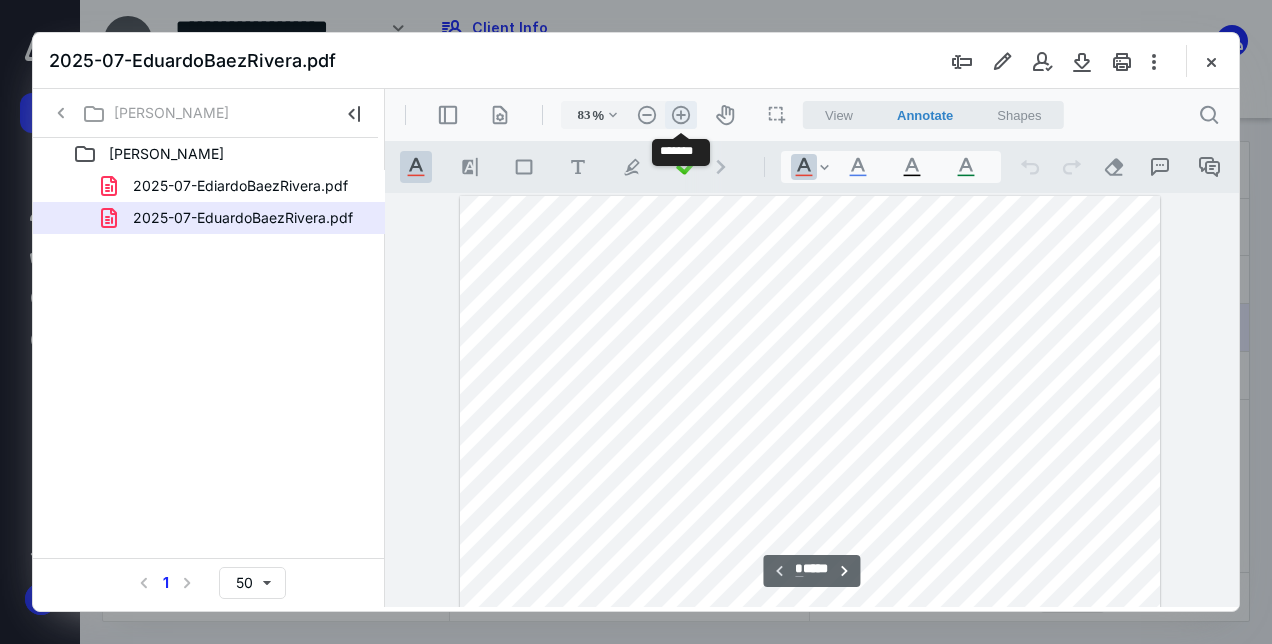 scroll, scrollTop: 15, scrollLeft: 0, axis: vertical 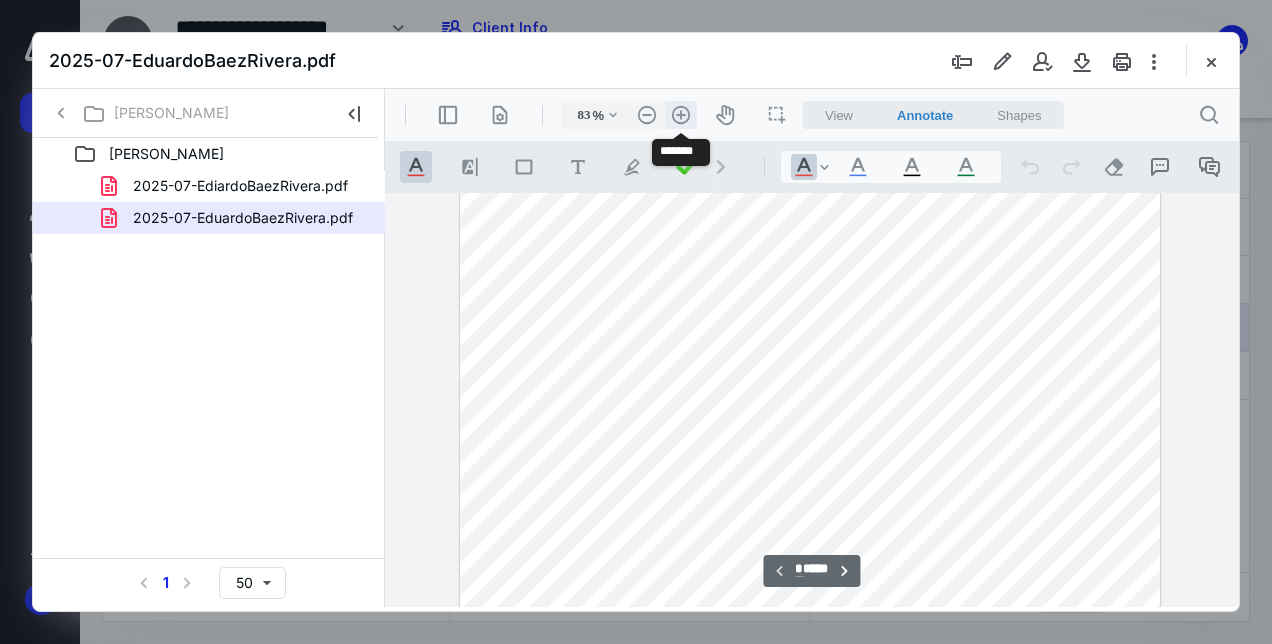click on ".cls-1{fill:#abb0c4;} icon - header - zoom - in - line" at bounding box center [681, 115] 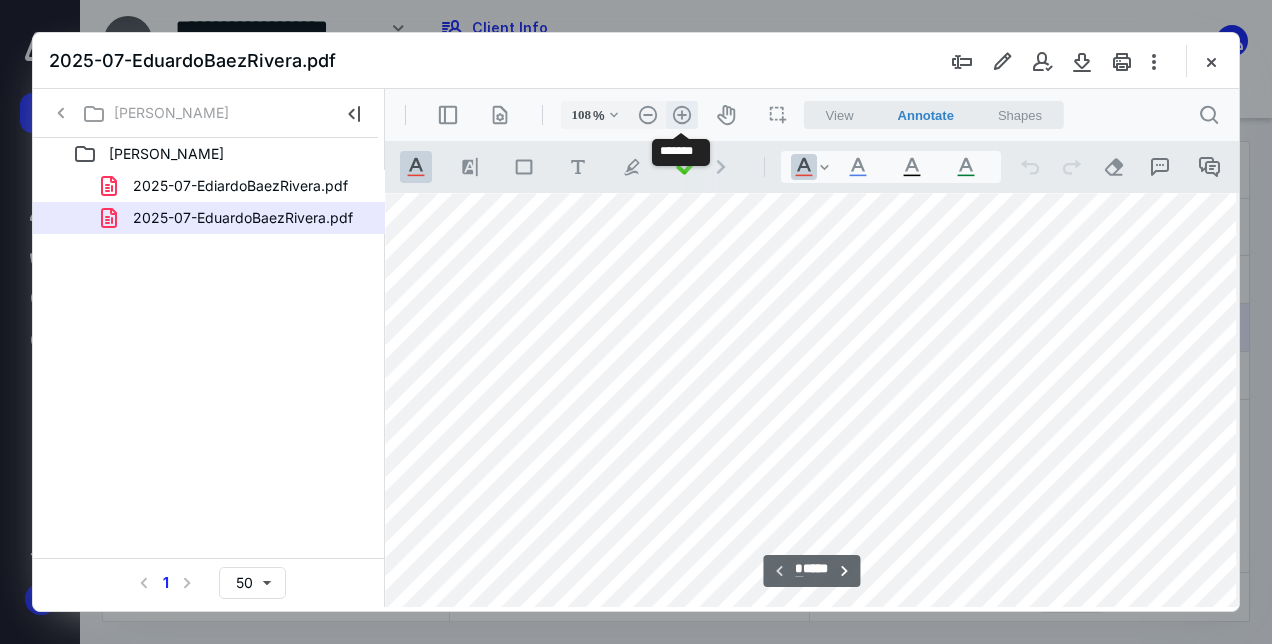 click on ".cls-1{fill:#abb0c4;} icon - header - zoom - in - line" at bounding box center [682, 115] 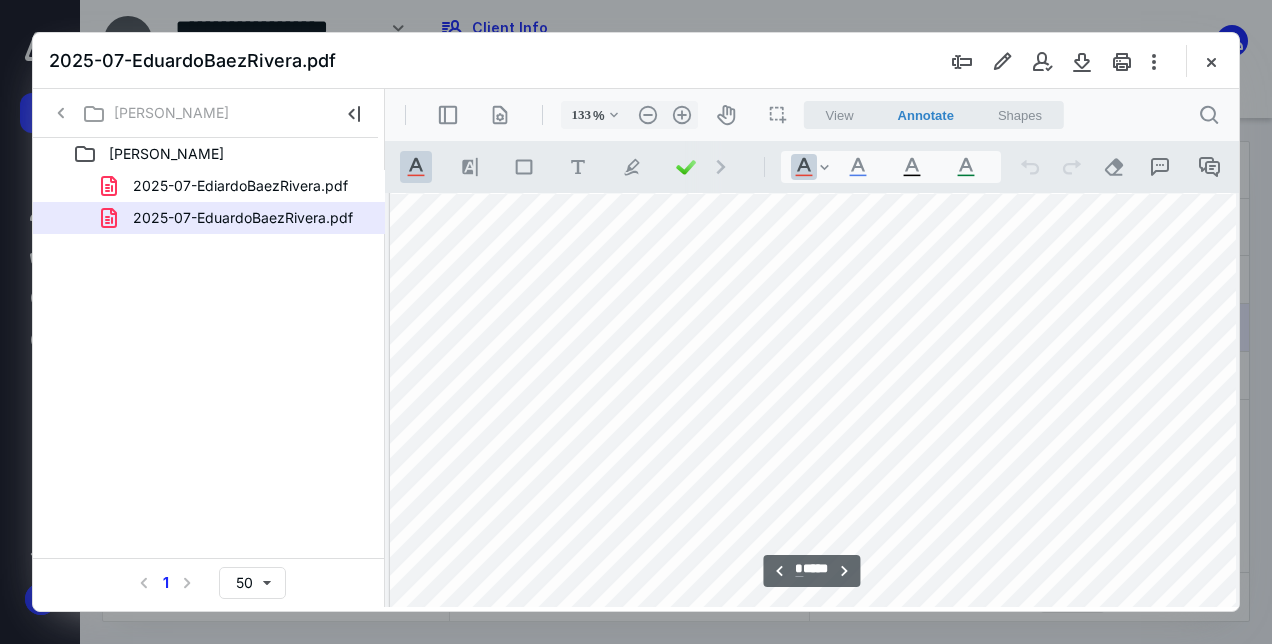 scroll, scrollTop: 2819, scrollLeft: 0, axis: vertical 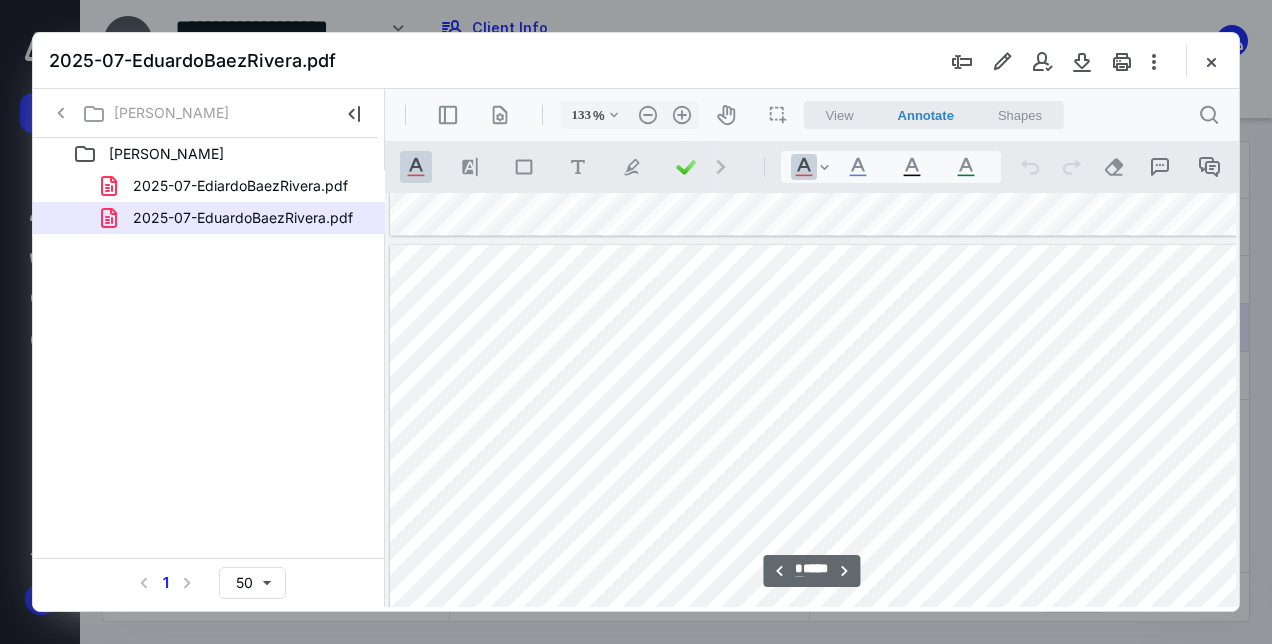 type on "*" 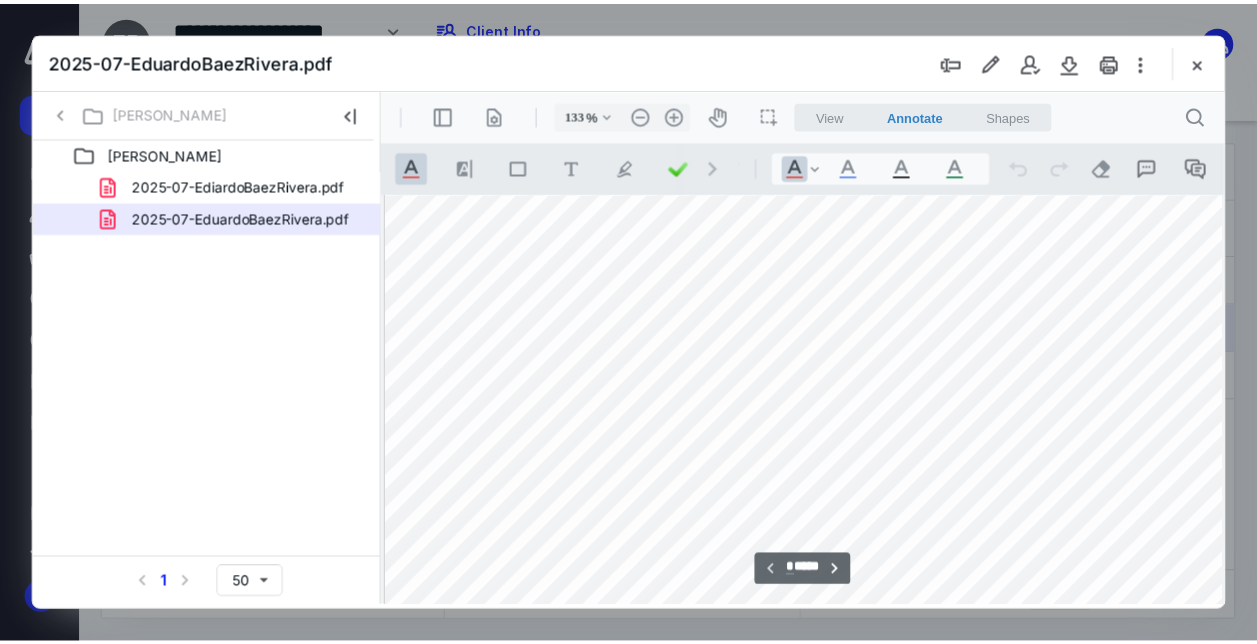 scroll, scrollTop: 119, scrollLeft: 0, axis: vertical 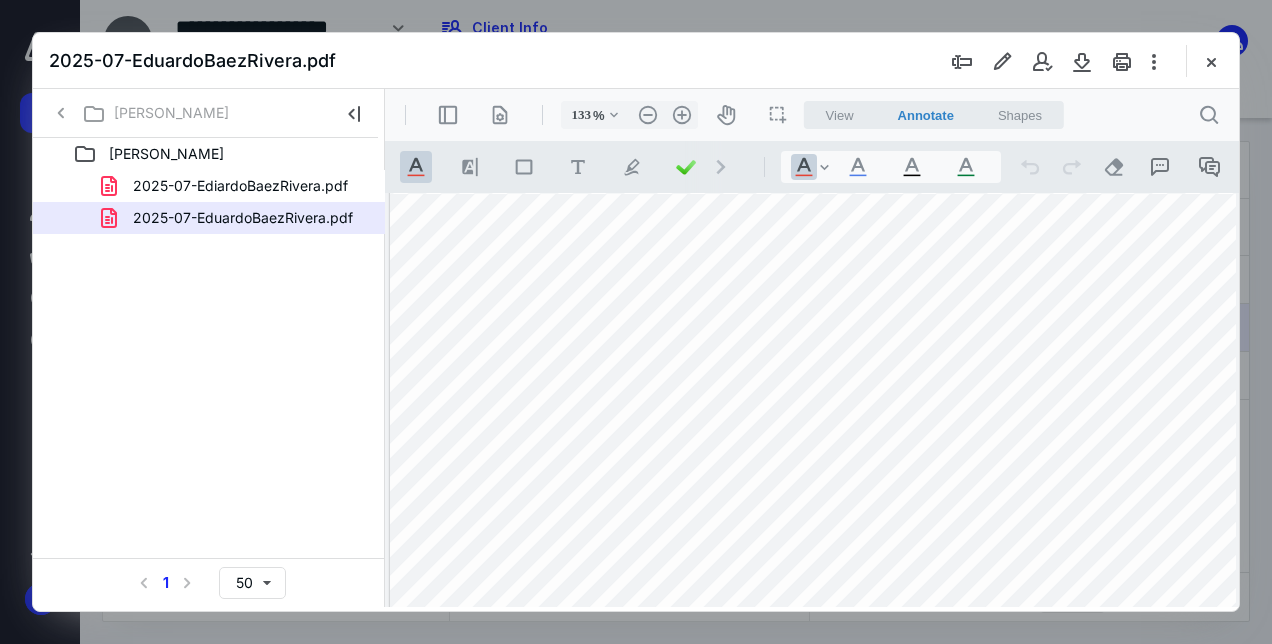 click at bounding box center (1211, 61) 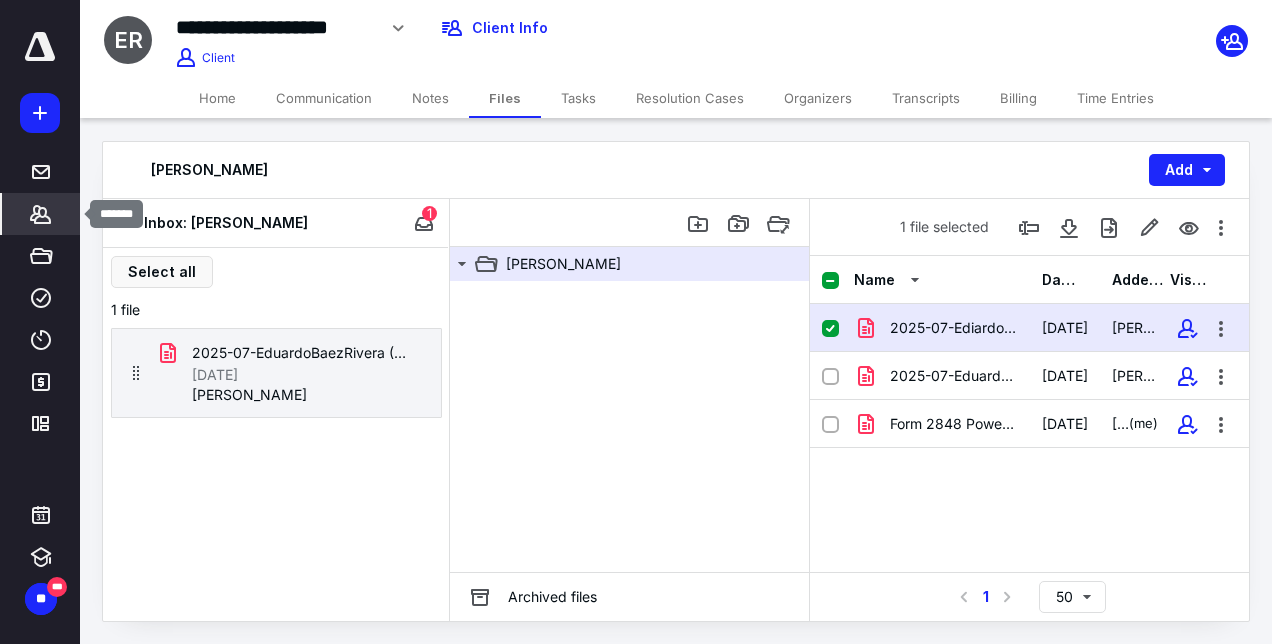 click 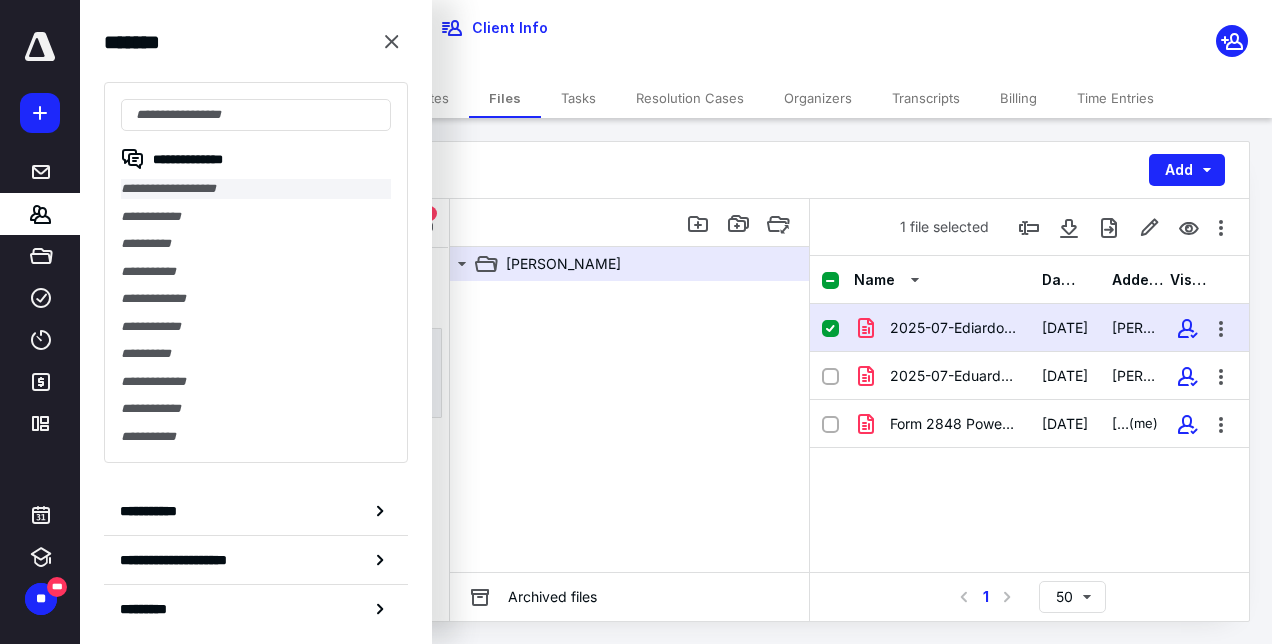 click on "**********" at bounding box center (256, 189) 